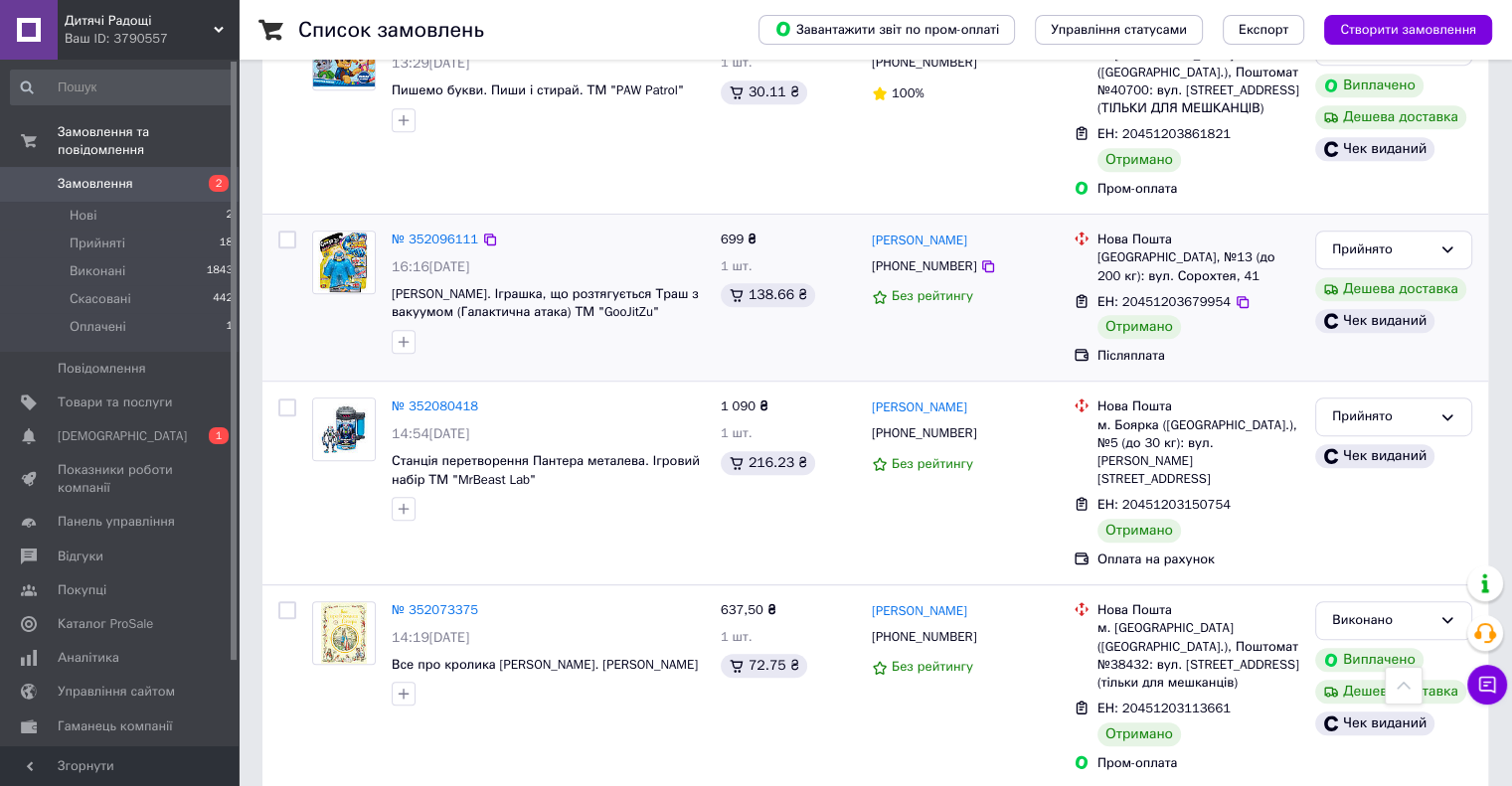 scroll, scrollTop: 994, scrollLeft: 0, axis: vertical 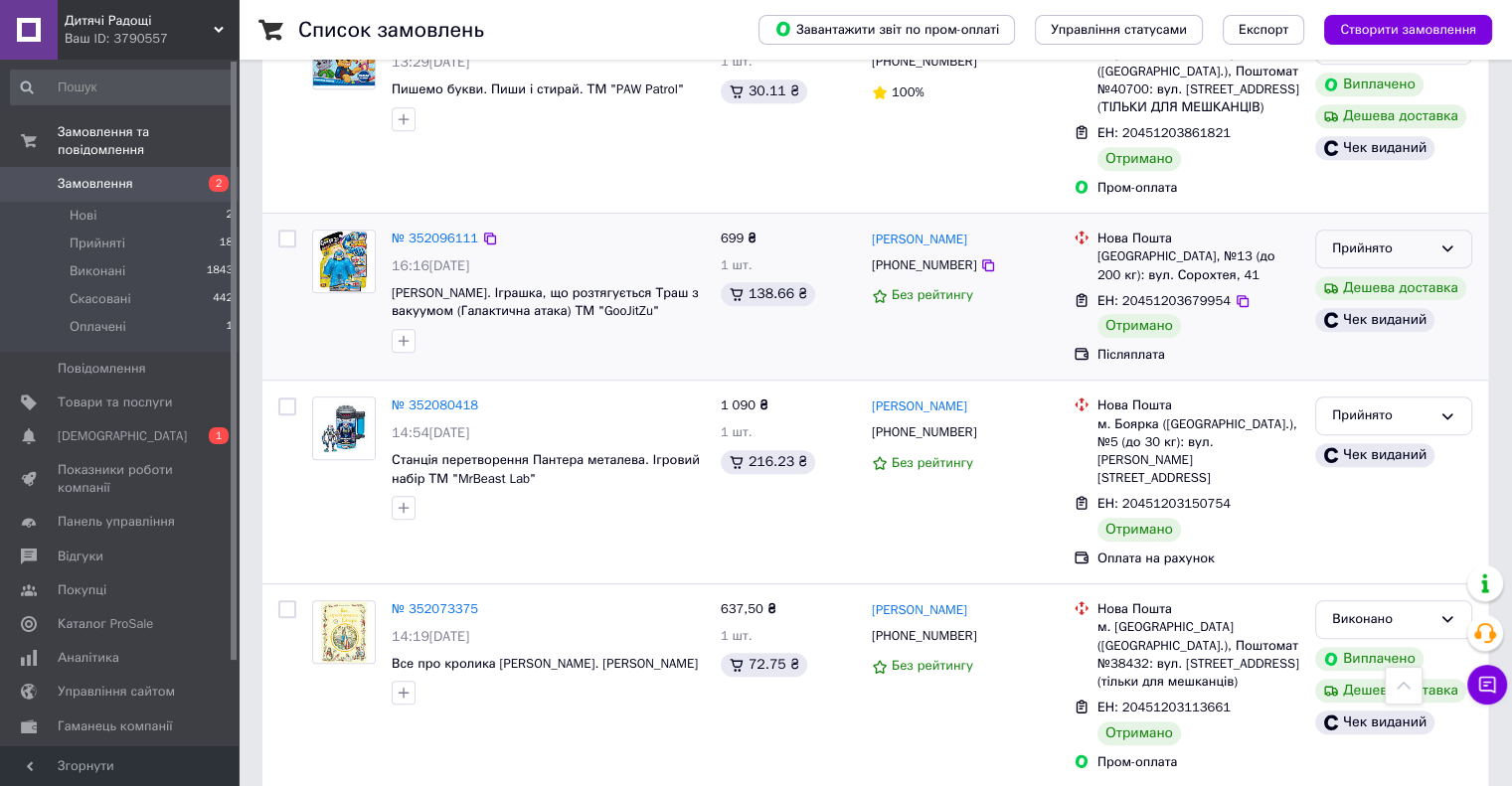 click on "Прийнято" at bounding box center [1382, 248] 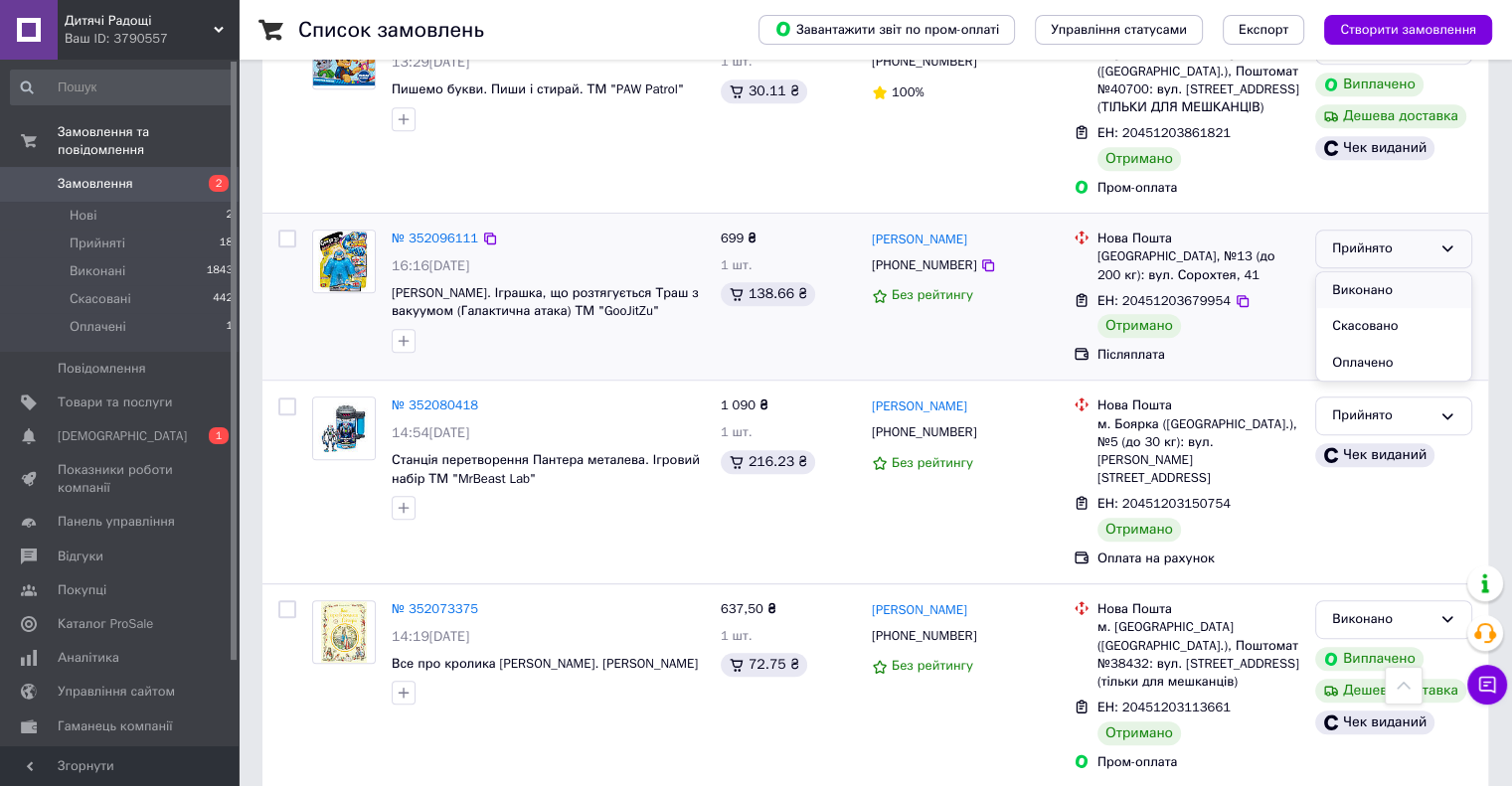 click on "Виконано" at bounding box center [1394, 290] 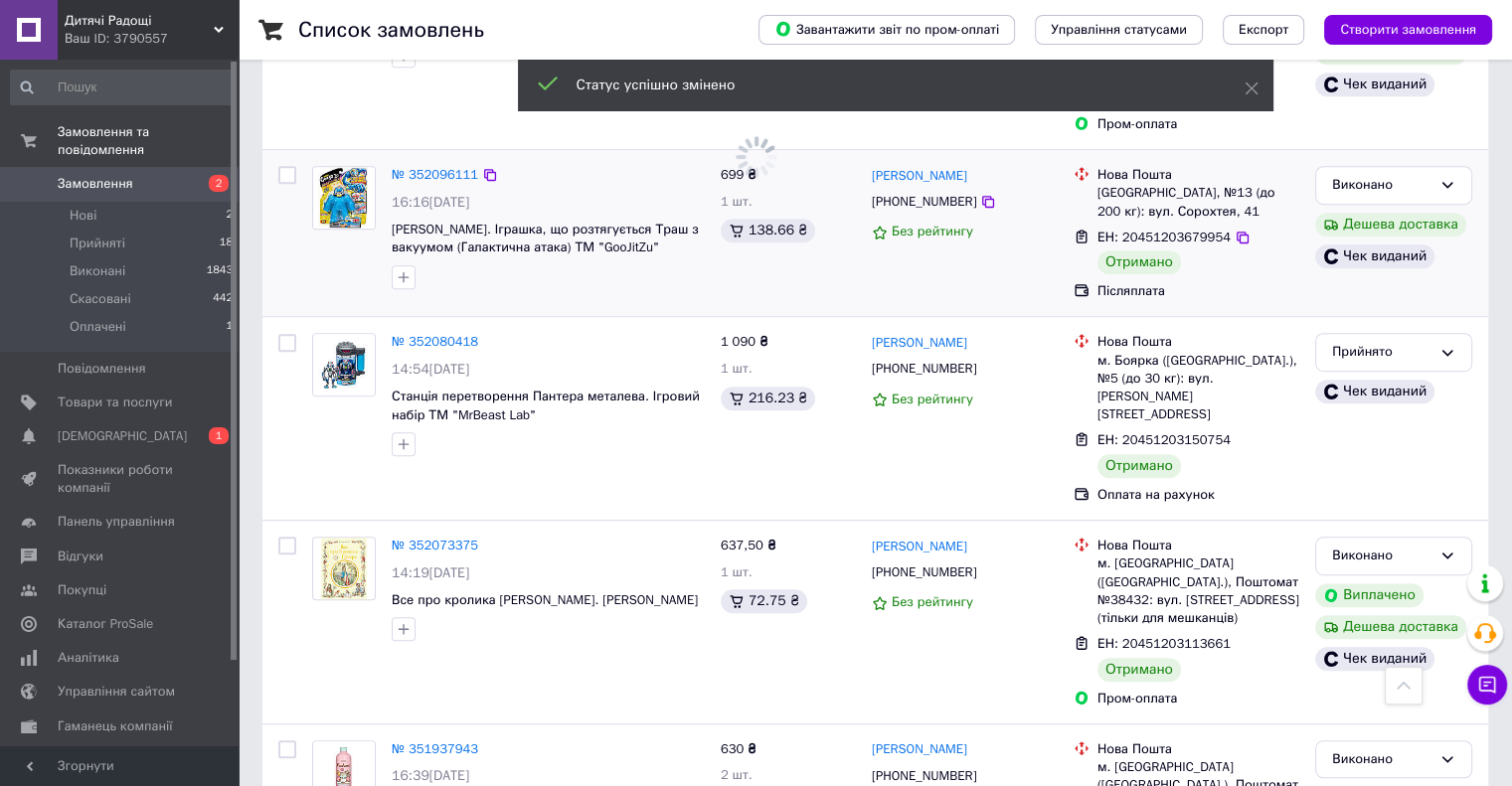 scroll, scrollTop: 1093, scrollLeft: 0, axis: vertical 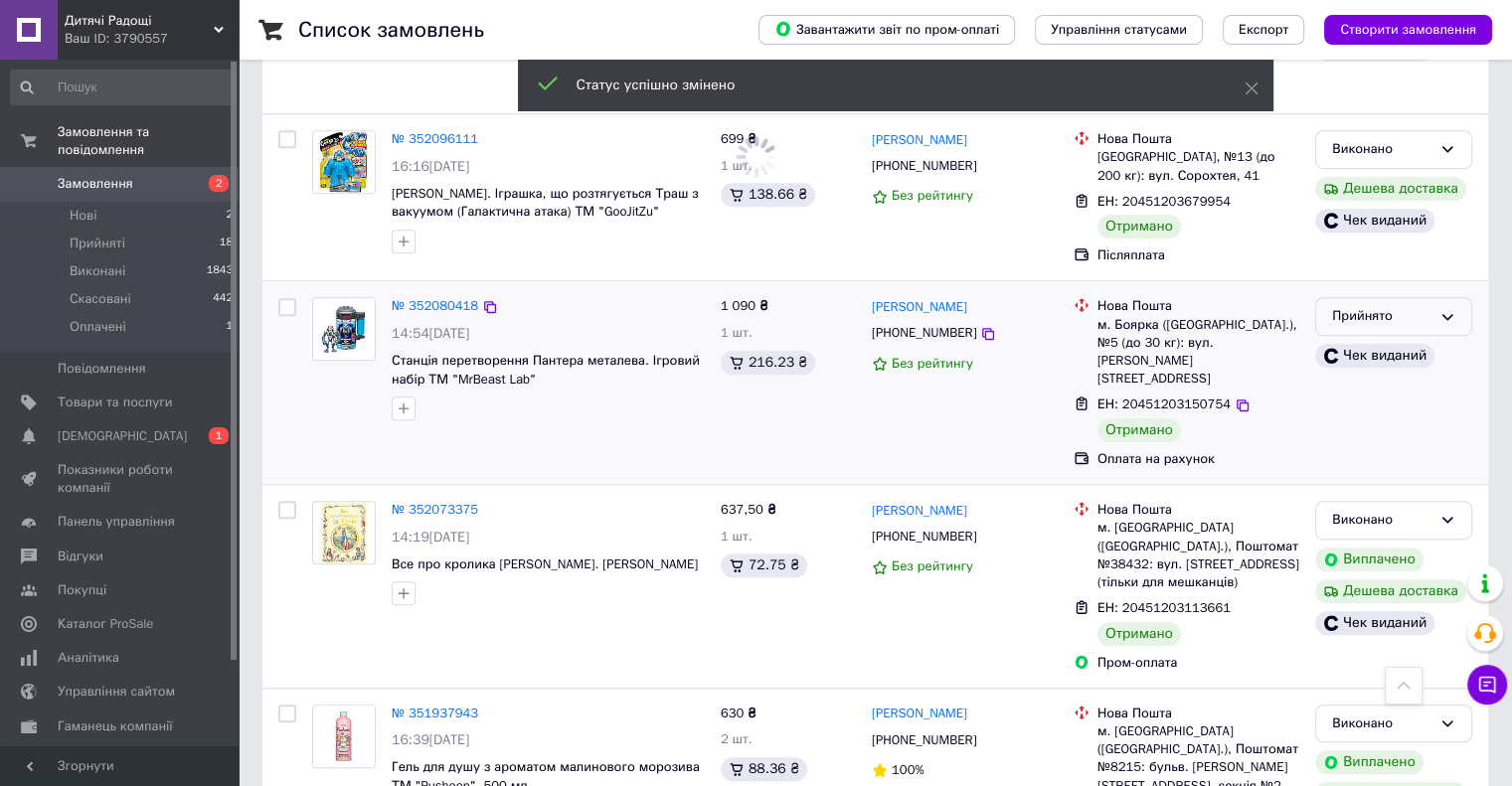 click on "Прийнято" at bounding box center (1382, 316) 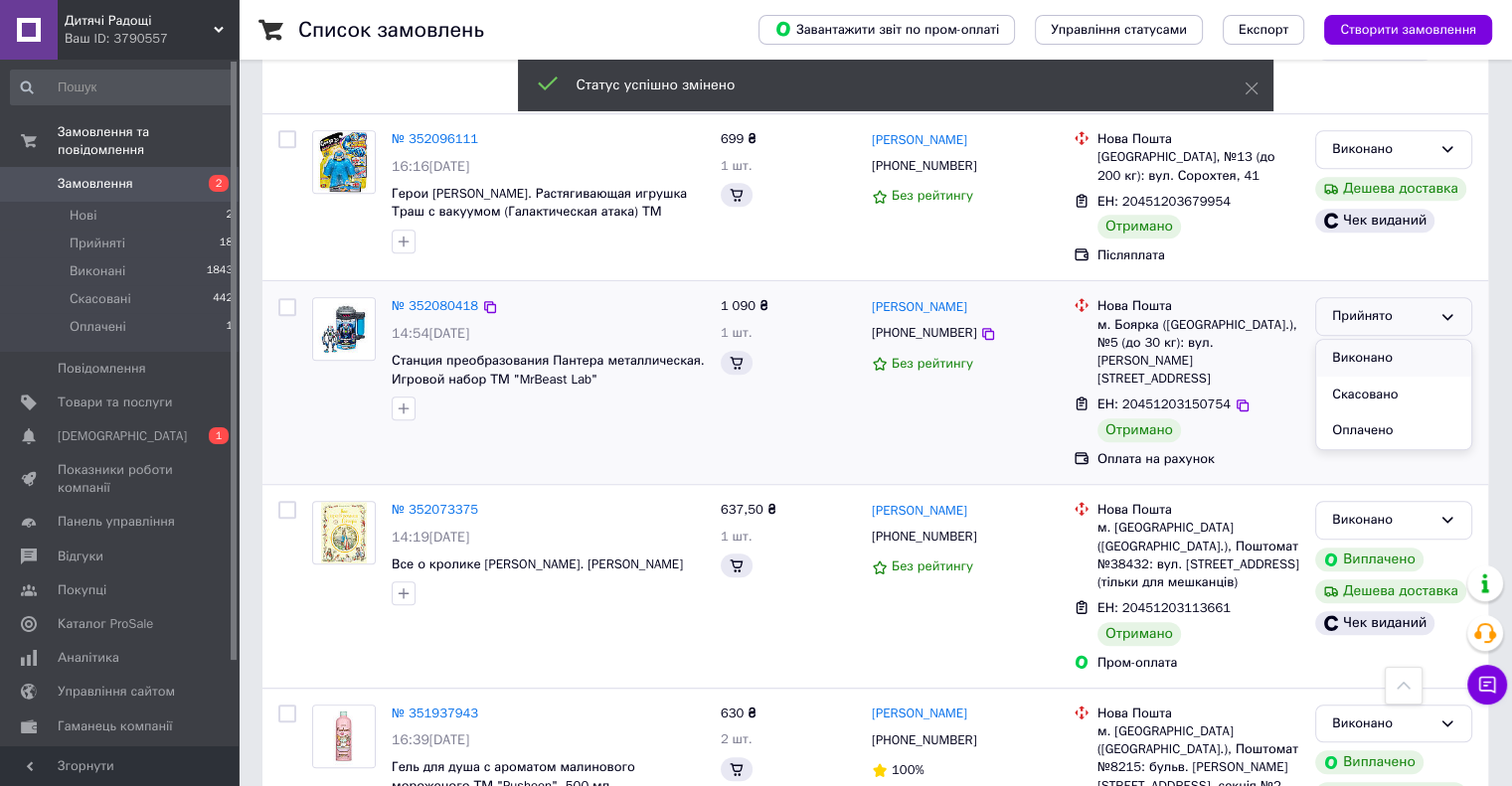 click on "Виконано" at bounding box center (1394, 358) 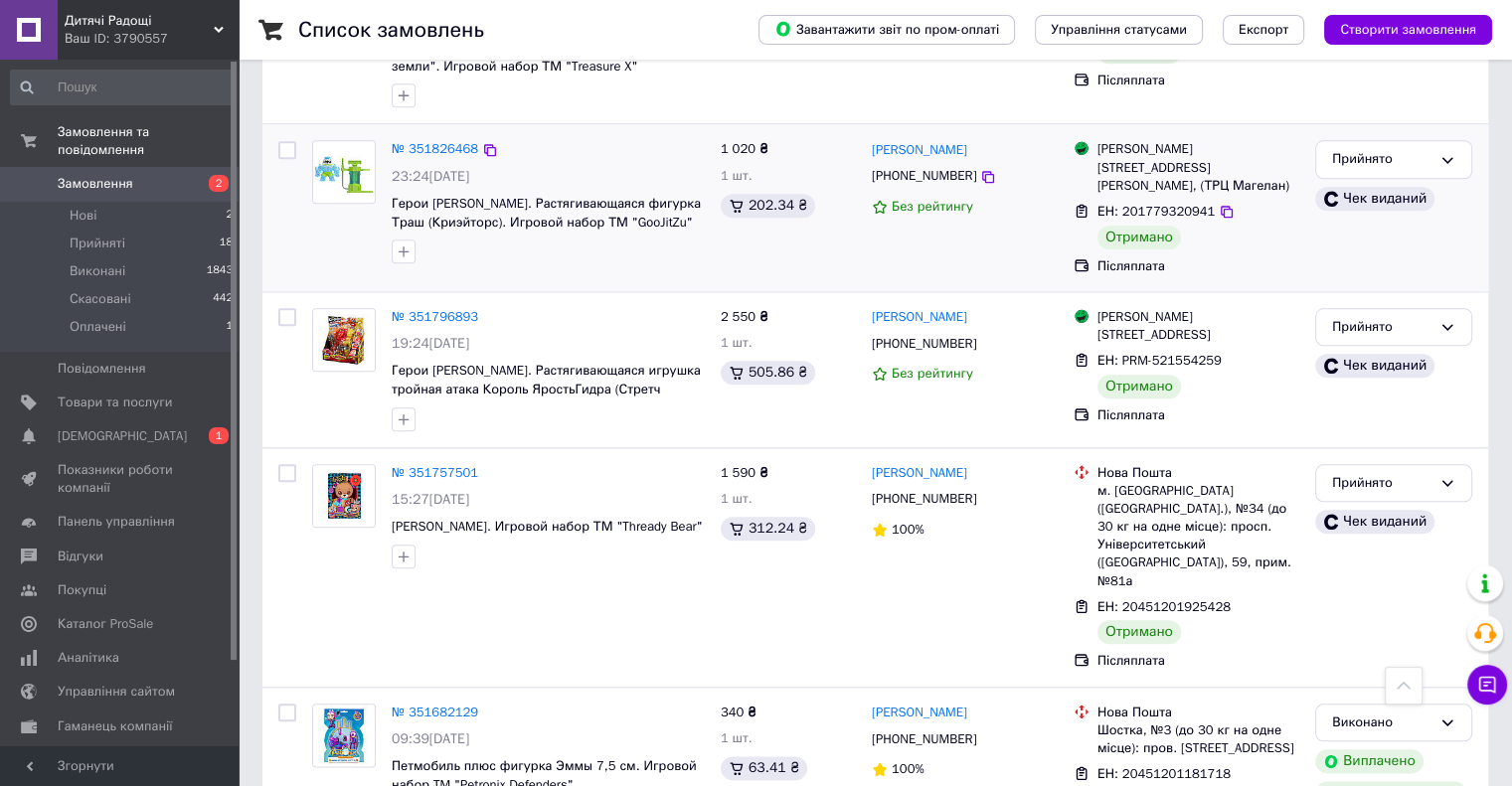 scroll, scrollTop: 2087, scrollLeft: 0, axis: vertical 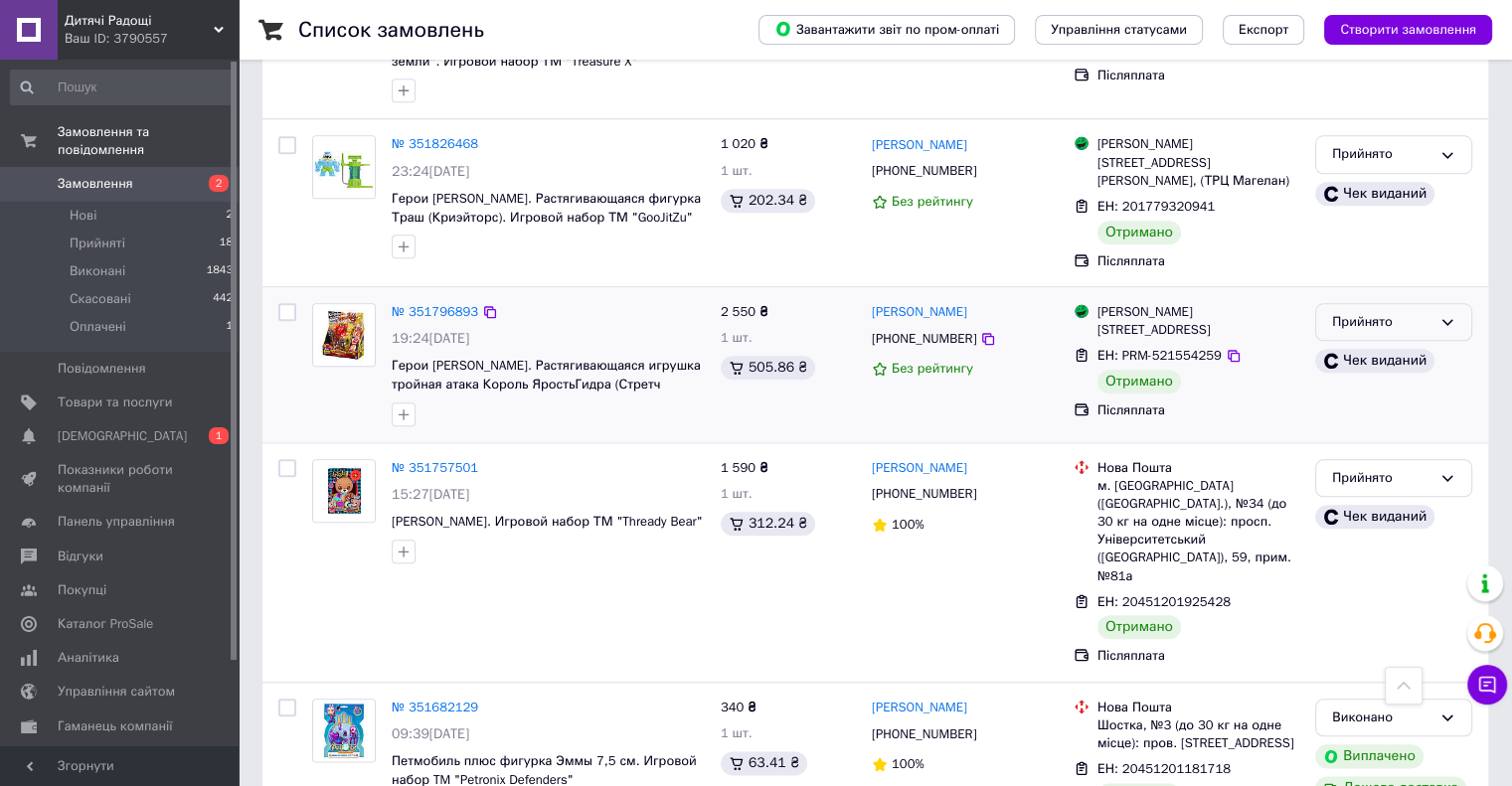 click on "Прийнято" at bounding box center [1382, 322] 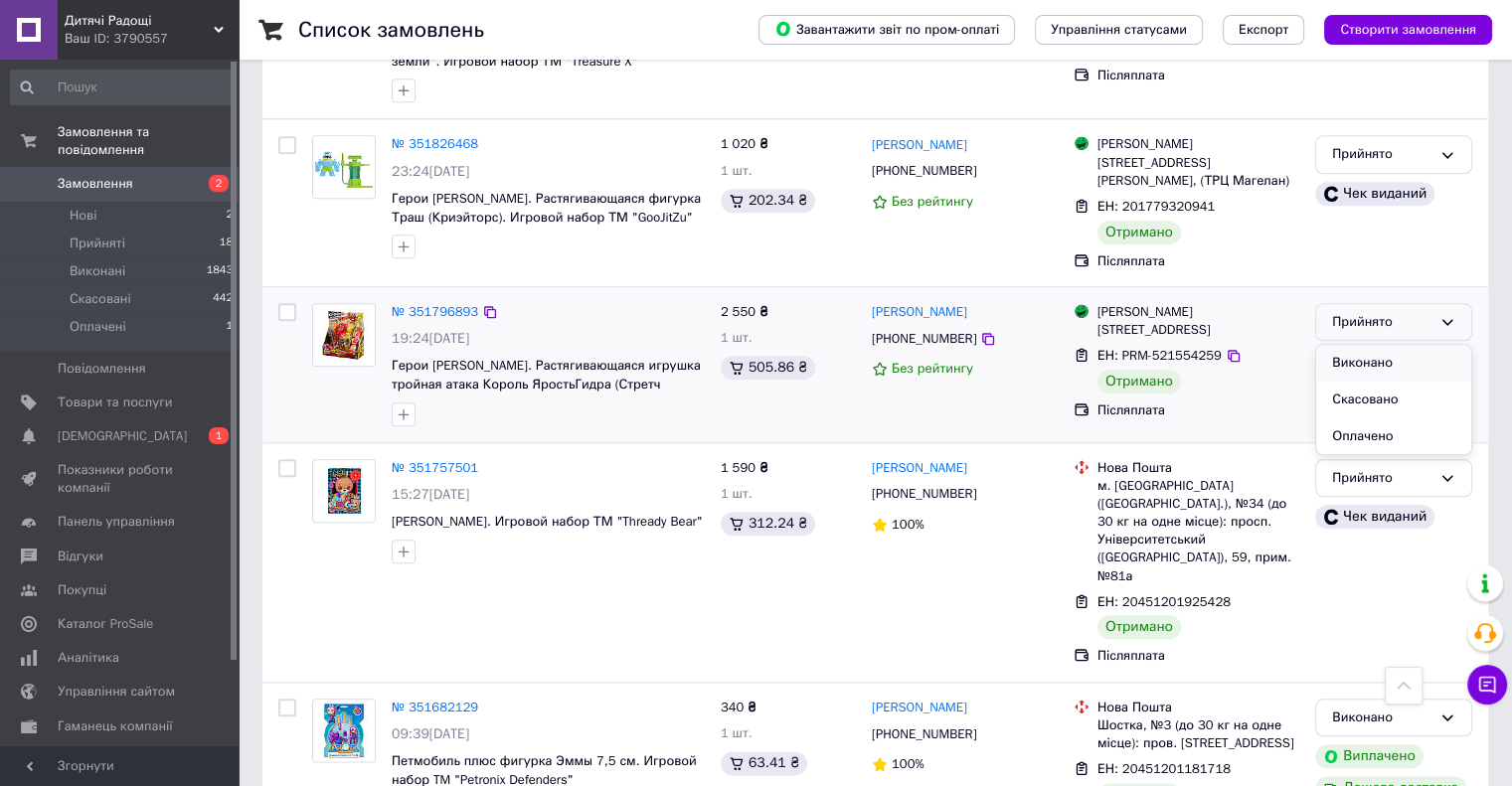 click on "Виконано" at bounding box center [1394, 363] 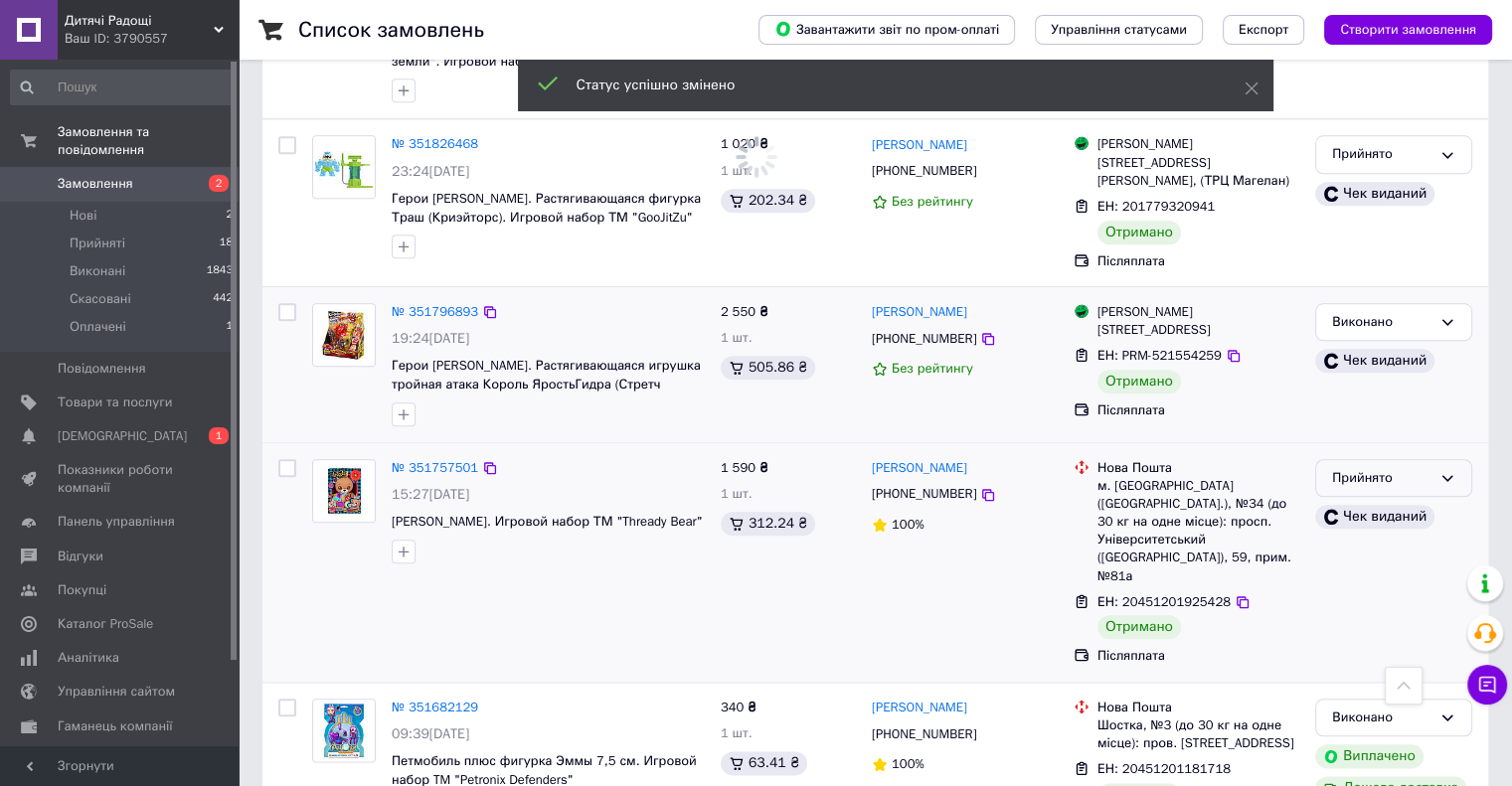 click on "Прийнято" at bounding box center (1382, 478) 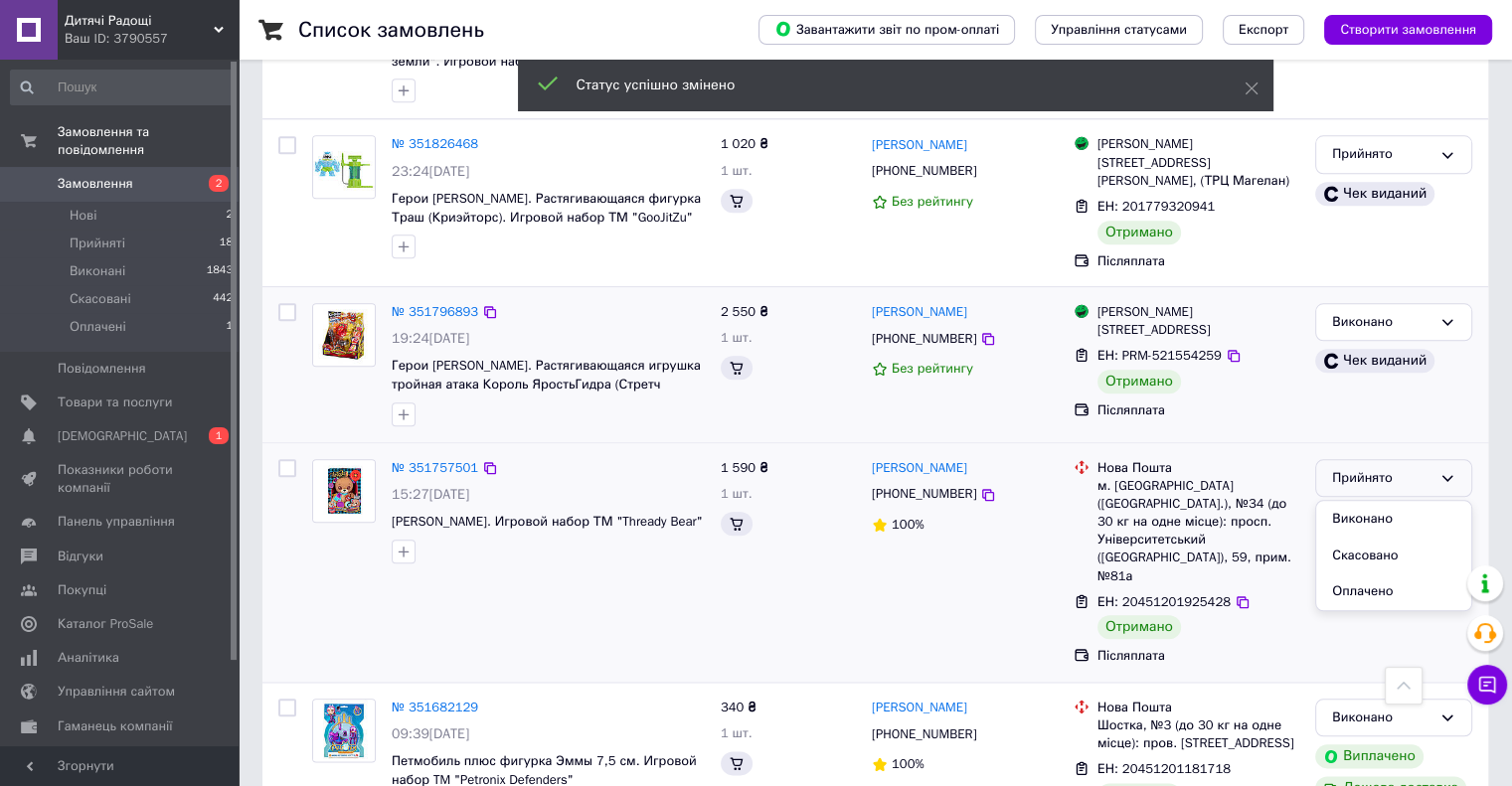 drag, startPoint x: 1361, startPoint y: 452, endPoint x: 1351, endPoint y: 443, distance: 13.453624 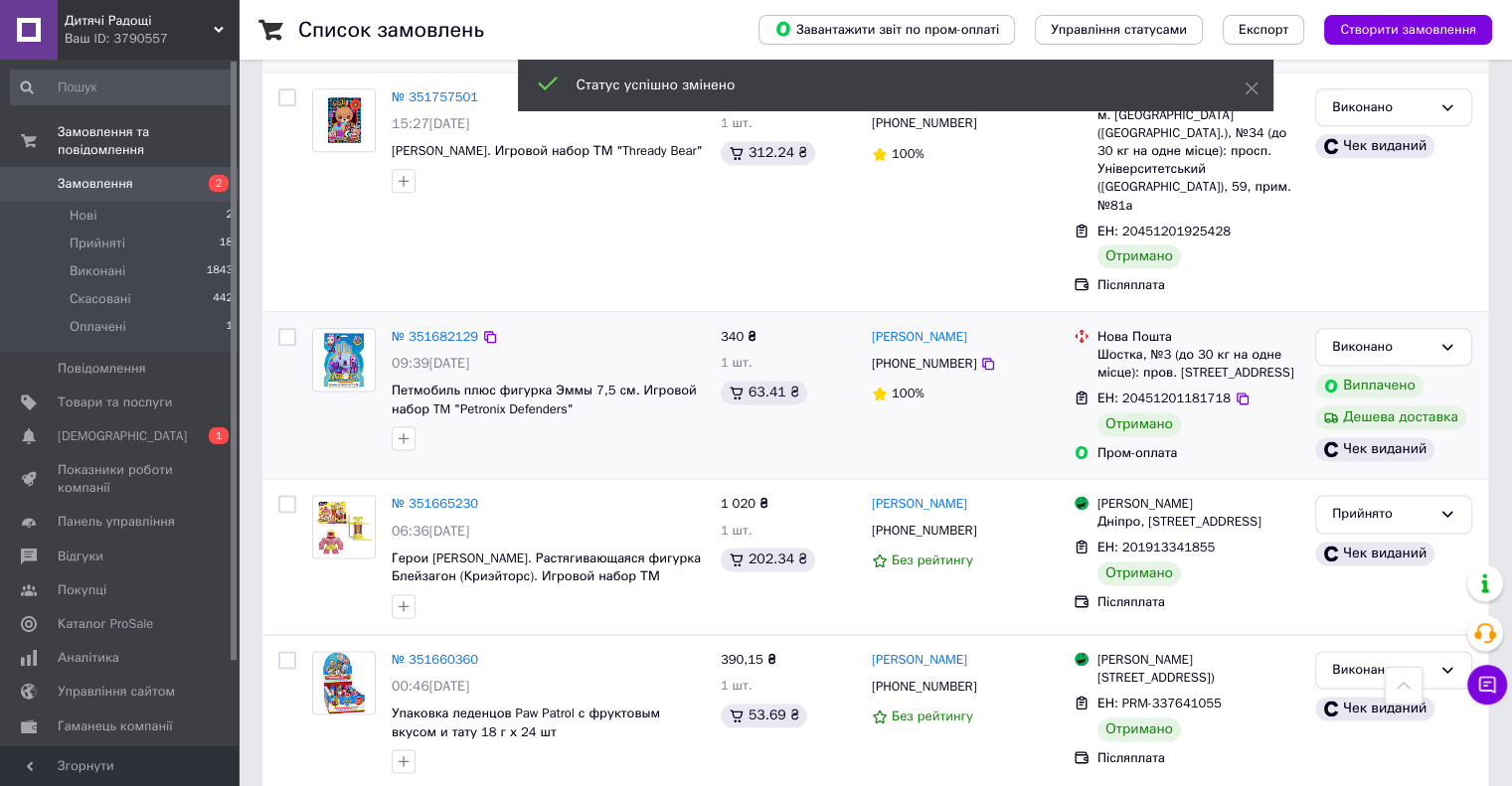 scroll, scrollTop: 2584, scrollLeft: 0, axis: vertical 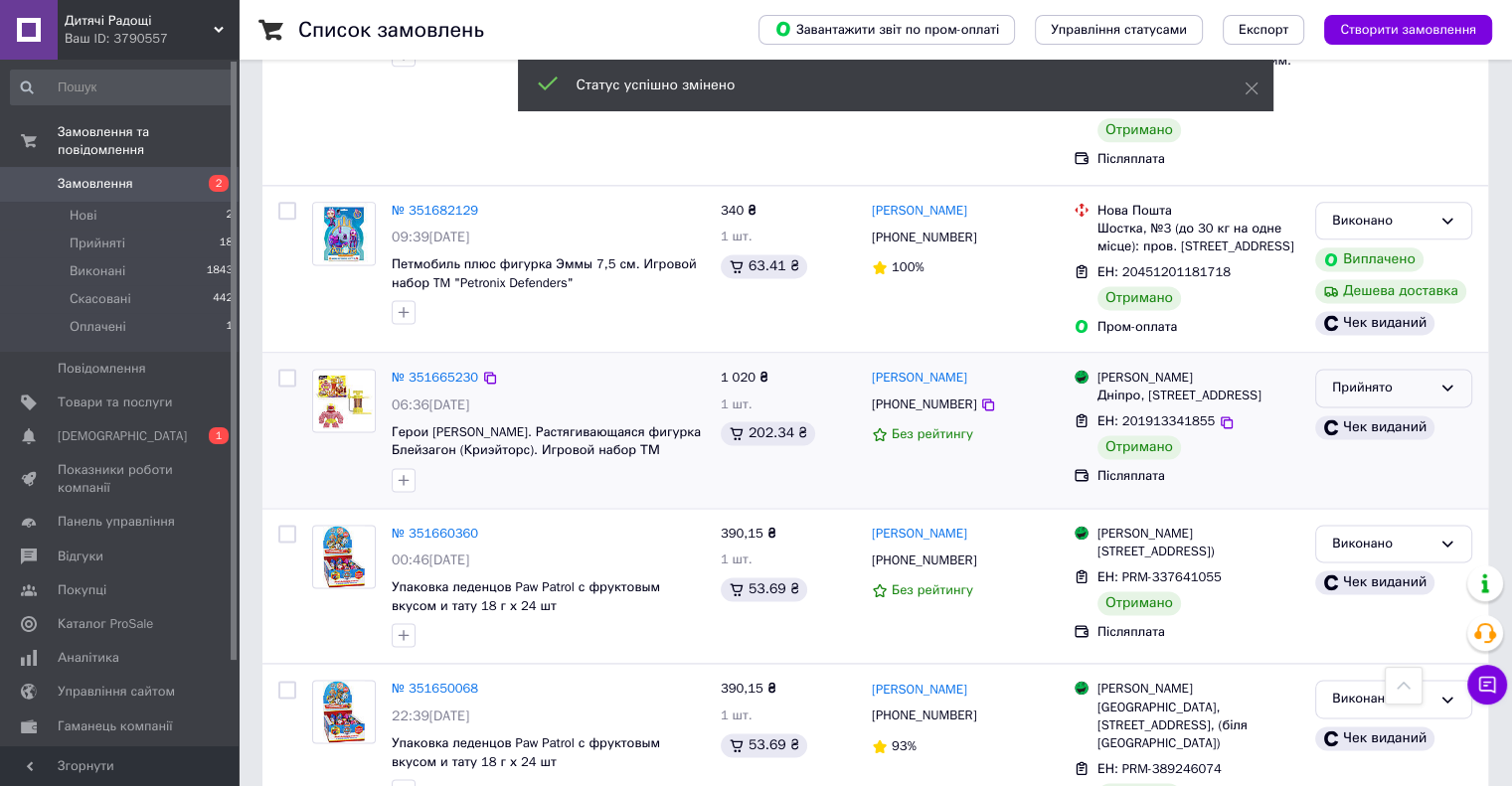 click on "Прийнято" at bounding box center [1382, 388] 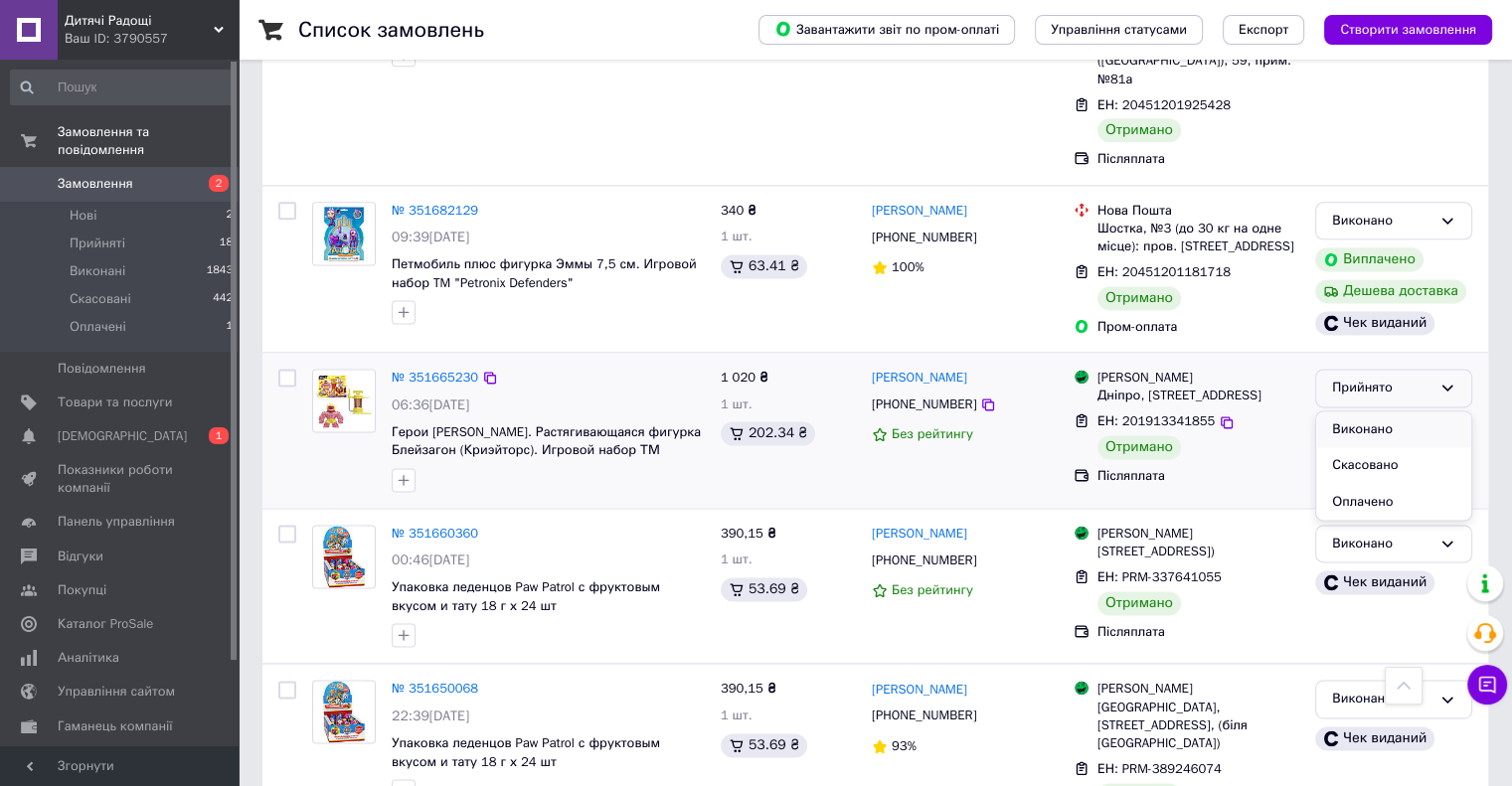 click on "Виконано" at bounding box center (1394, 429) 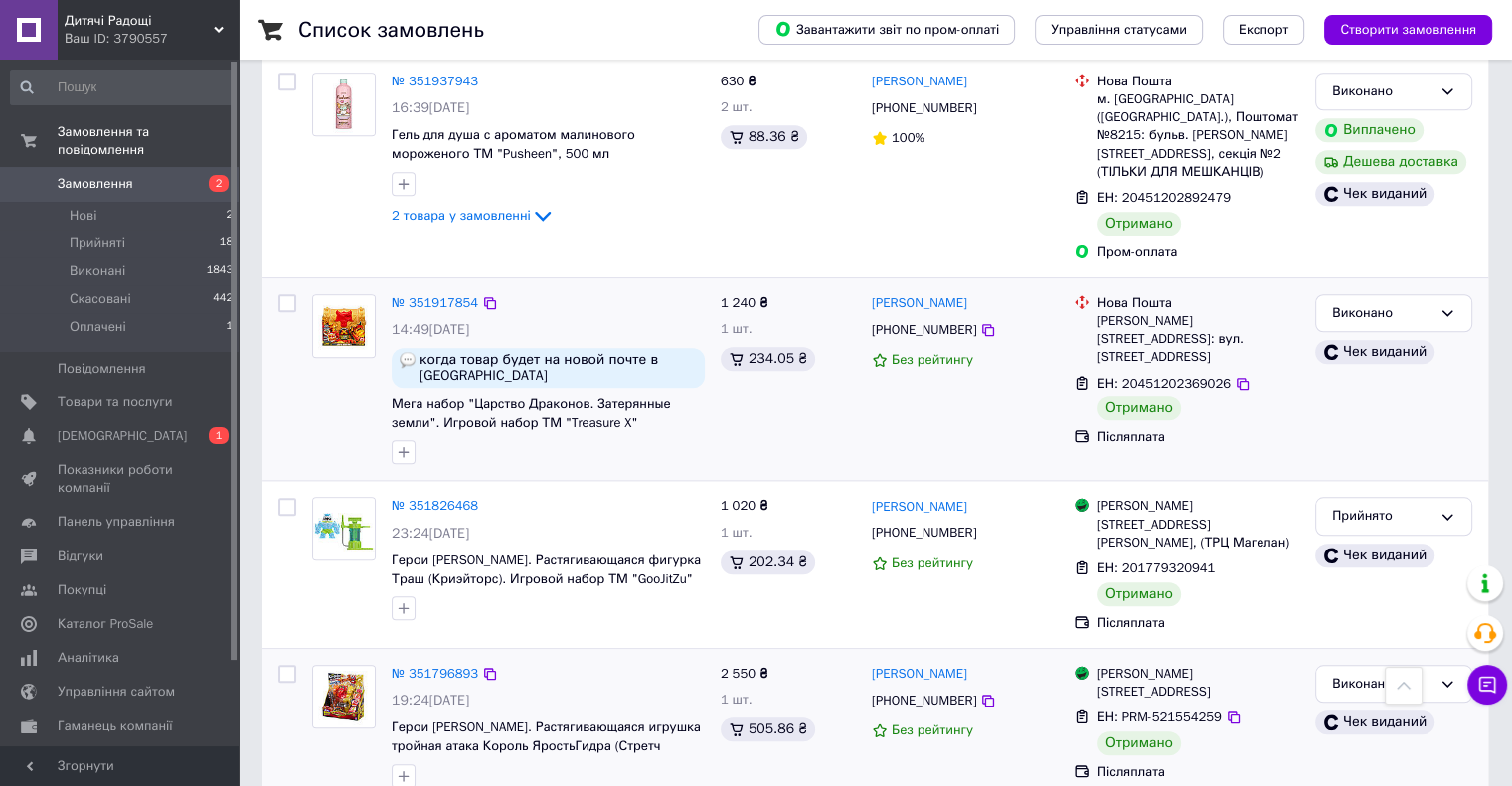 scroll, scrollTop: 1690, scrollLeft: 0, axis: vertical 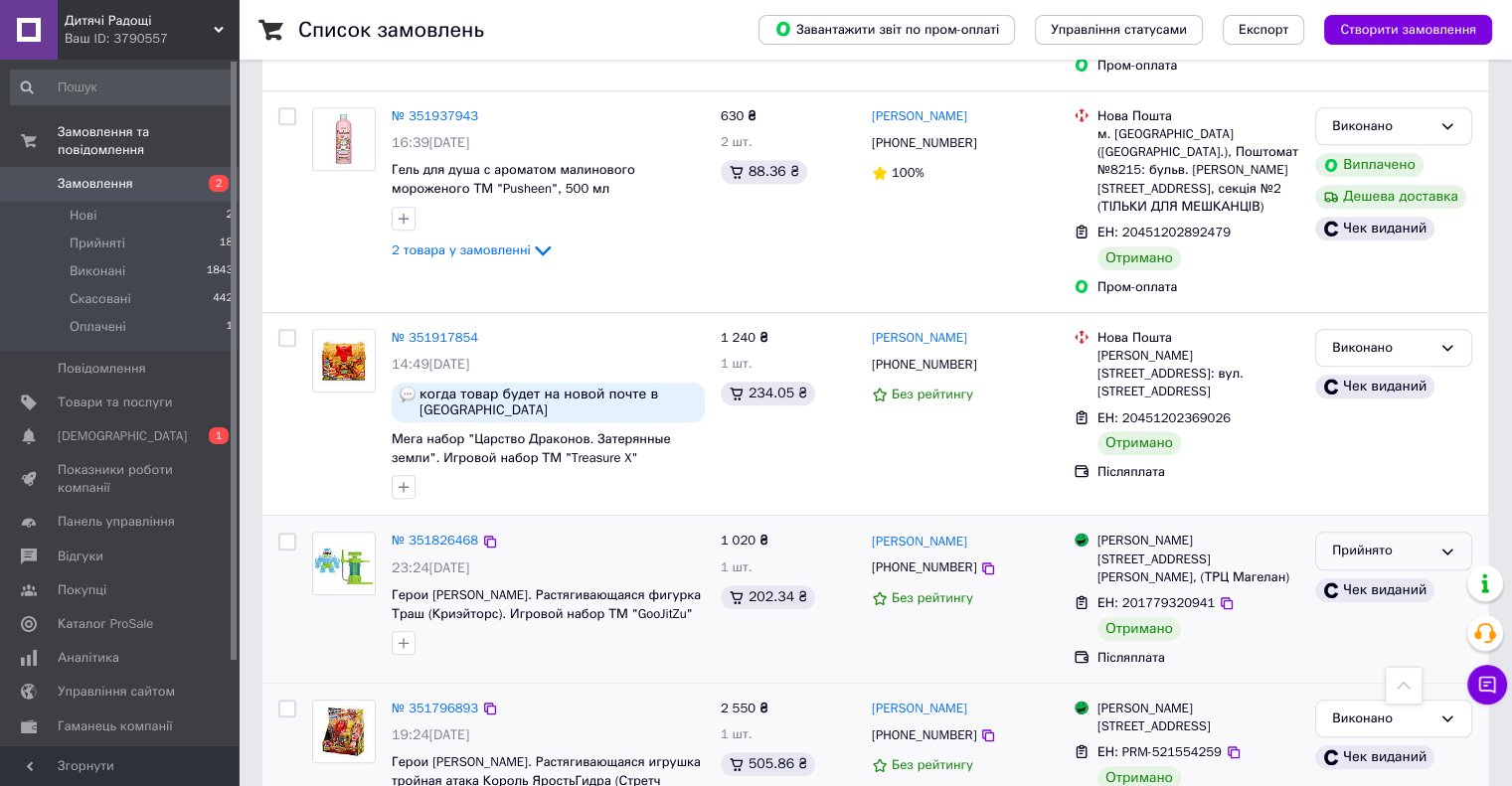 click on "Прийнято" at bounding box center [1382, 550] 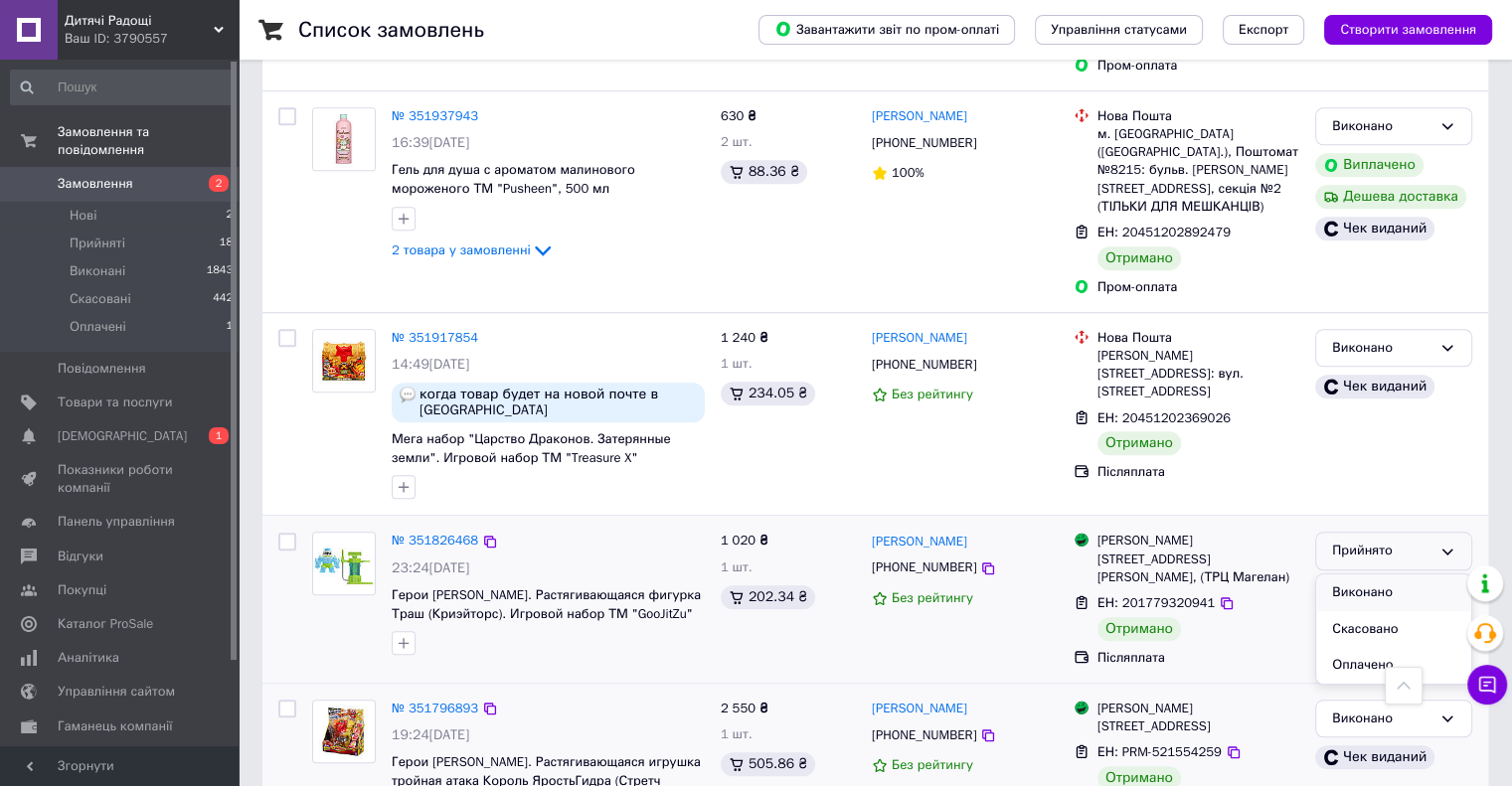 click on "Виконано" at bounding box center [1394, 592] 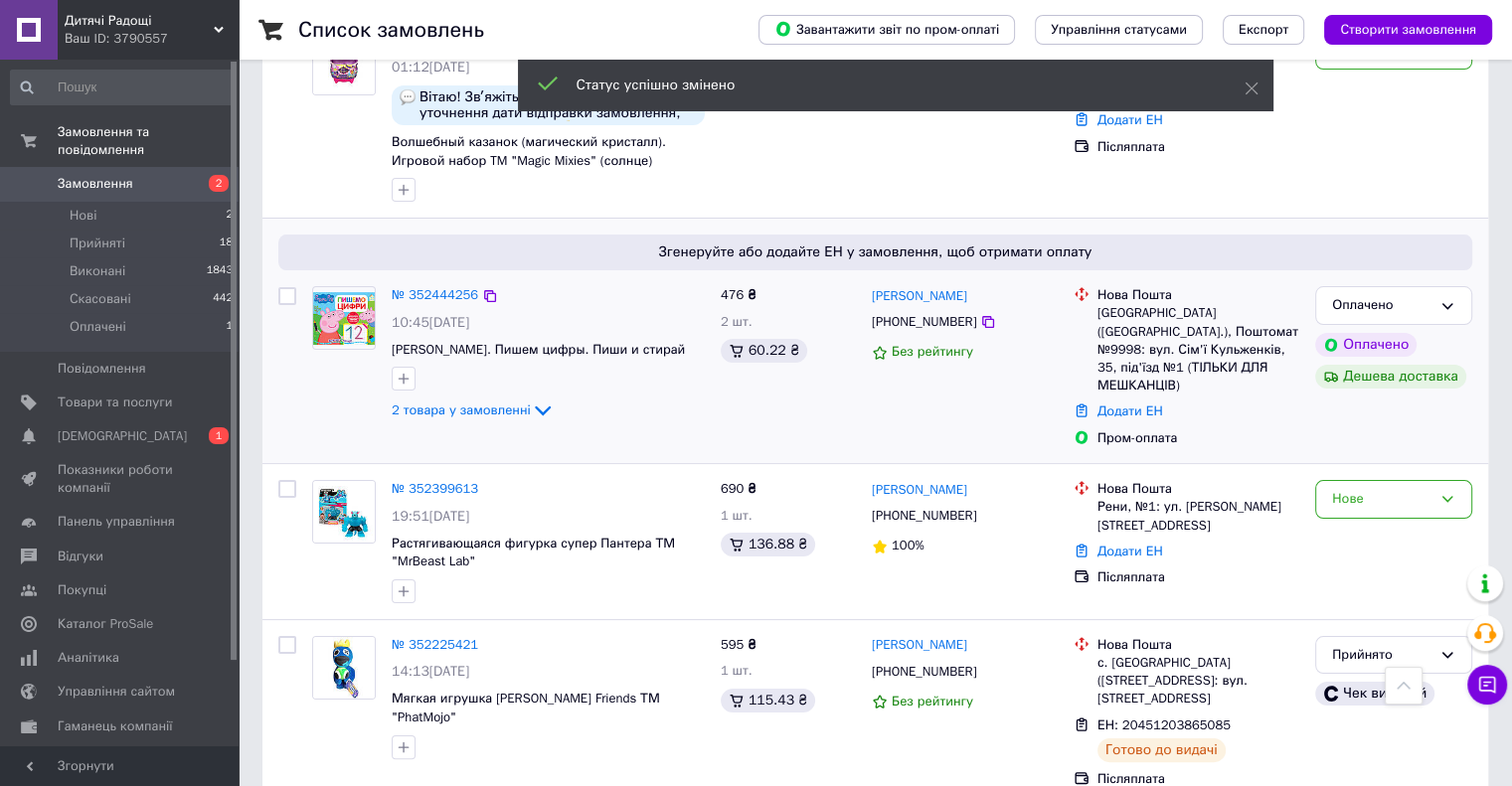 scroll, scrollTop: 100, scrollLeft: 0, axis: vertical 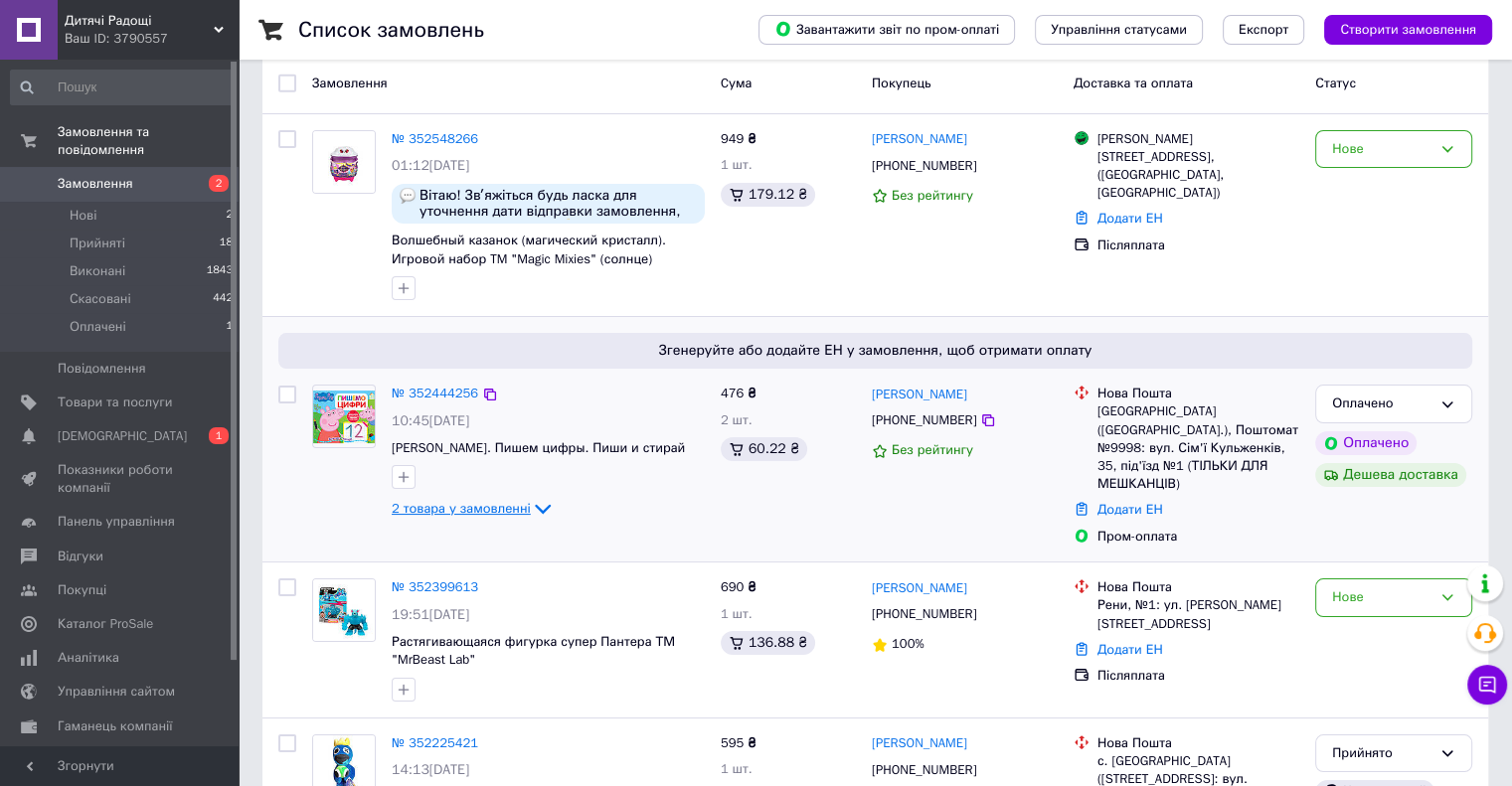 click on "2 товара у замовленні" at bounding box center (461, 508) 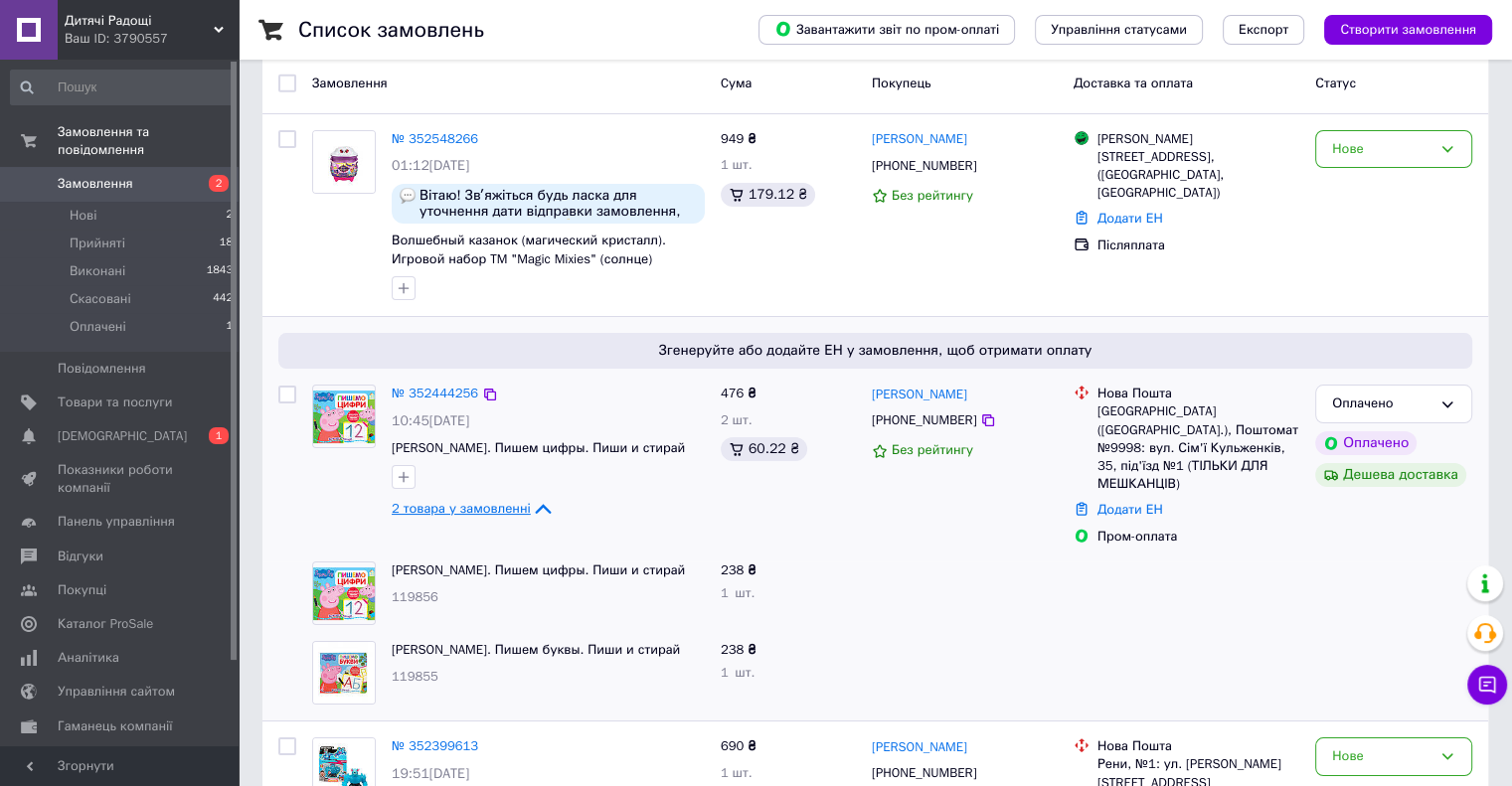 click on "2 товара у замовленні" at bounding box center (461, 508) 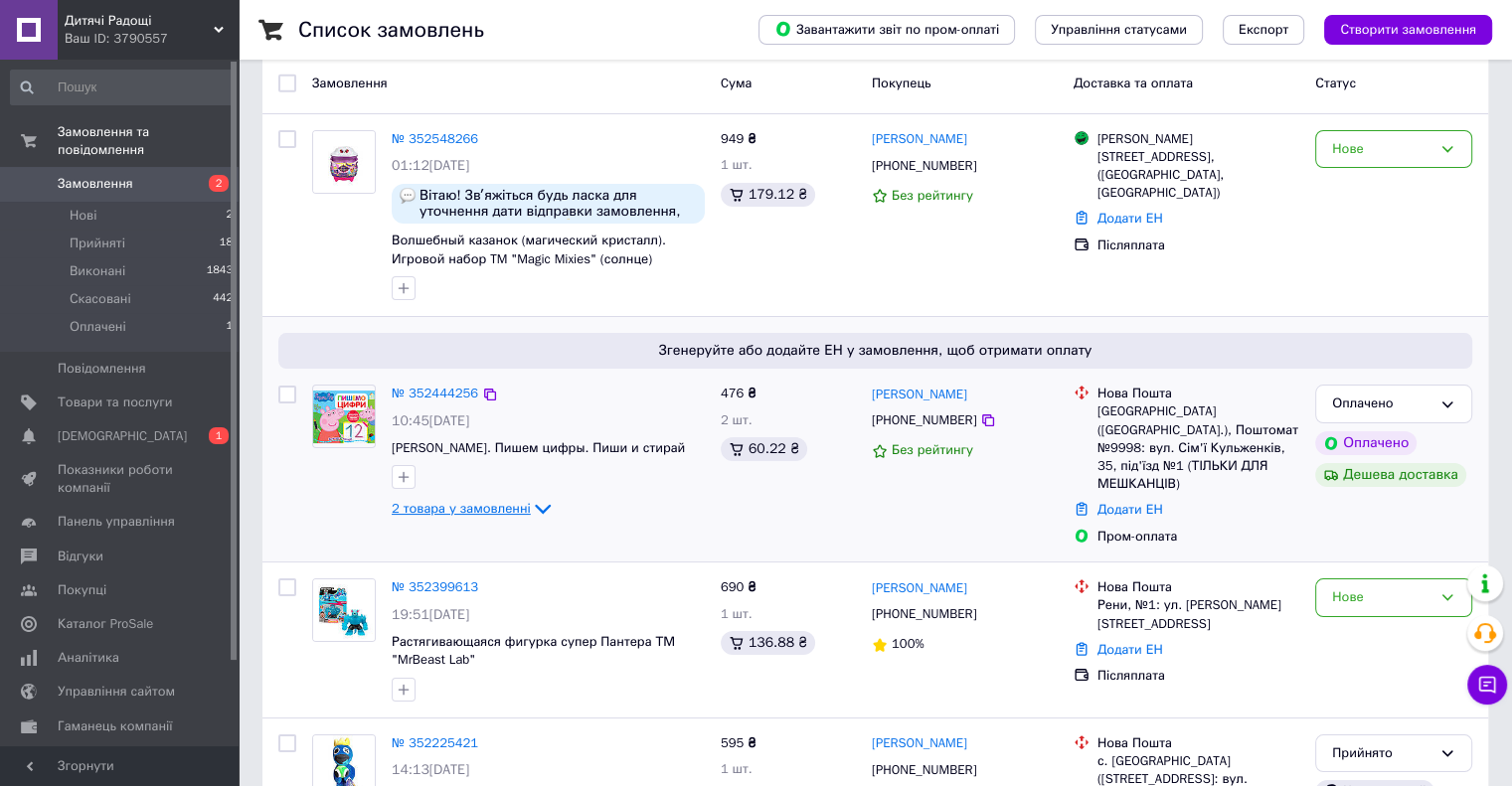 click on "2 товара у замовленні" at bounding box center (461, 508) 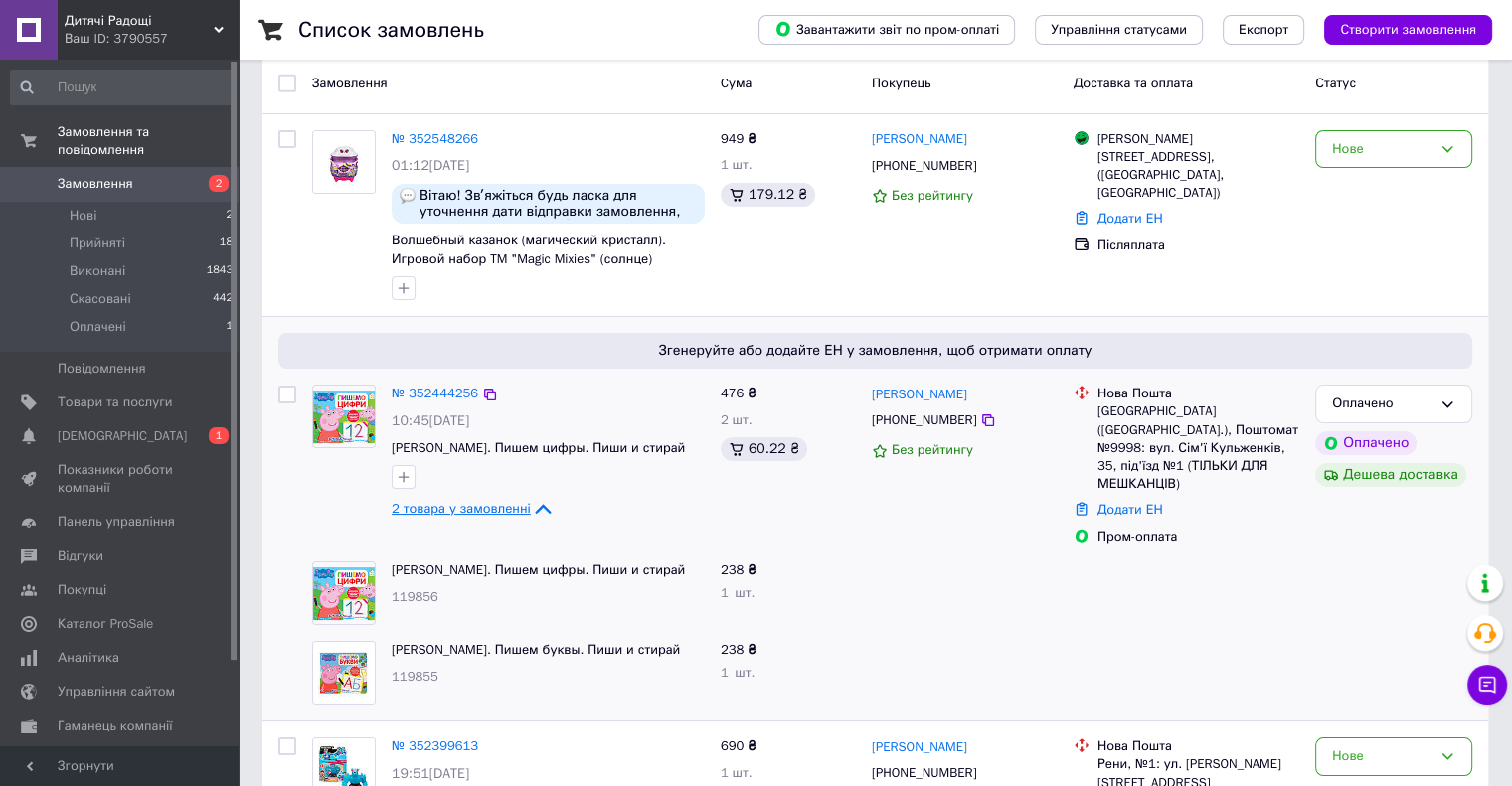 click on "2 товара у замовленні" at bounding box center (461, 508) 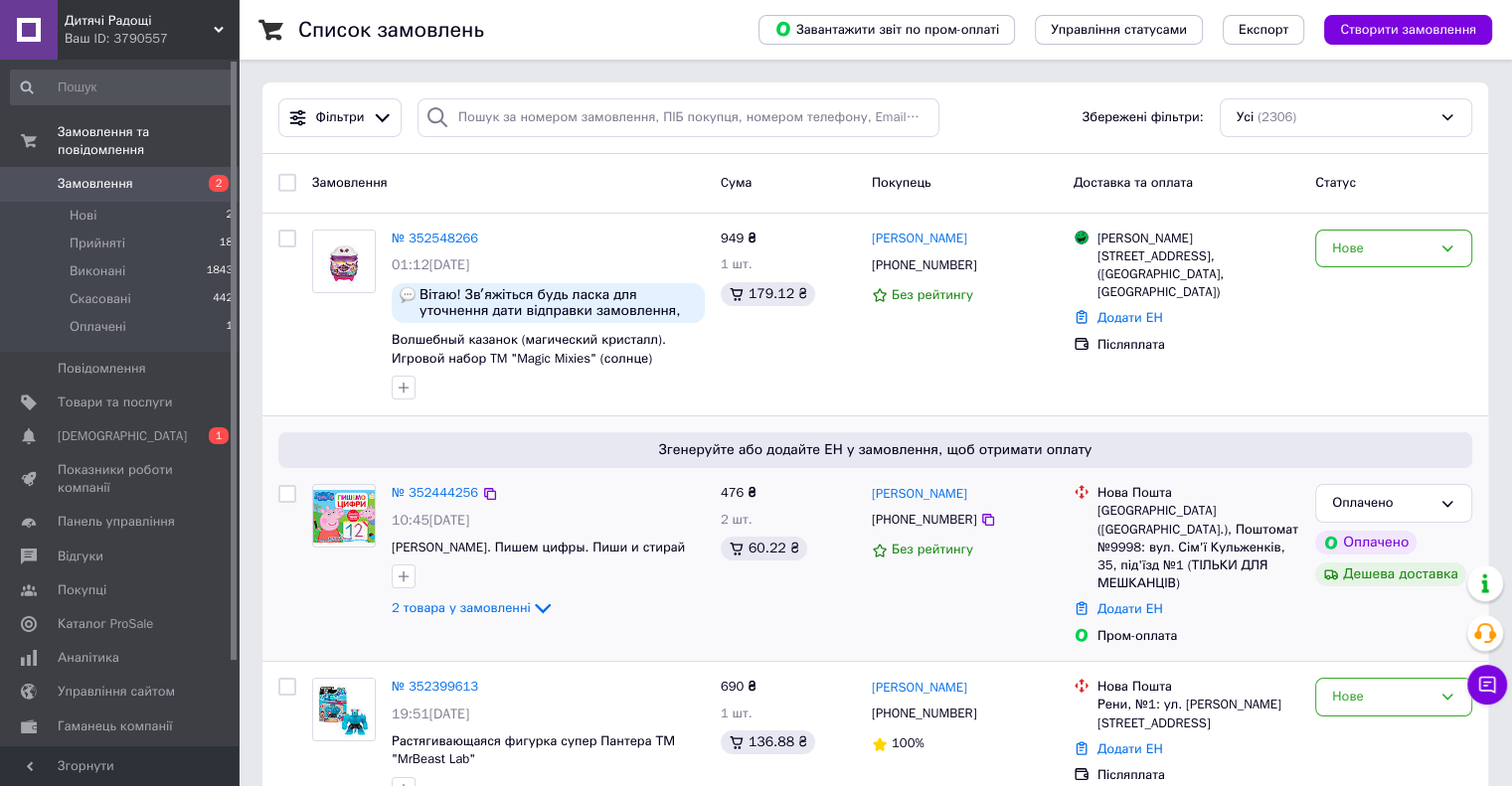 scroll, scrollTop: 0, scrollLeft: 0, axis: both 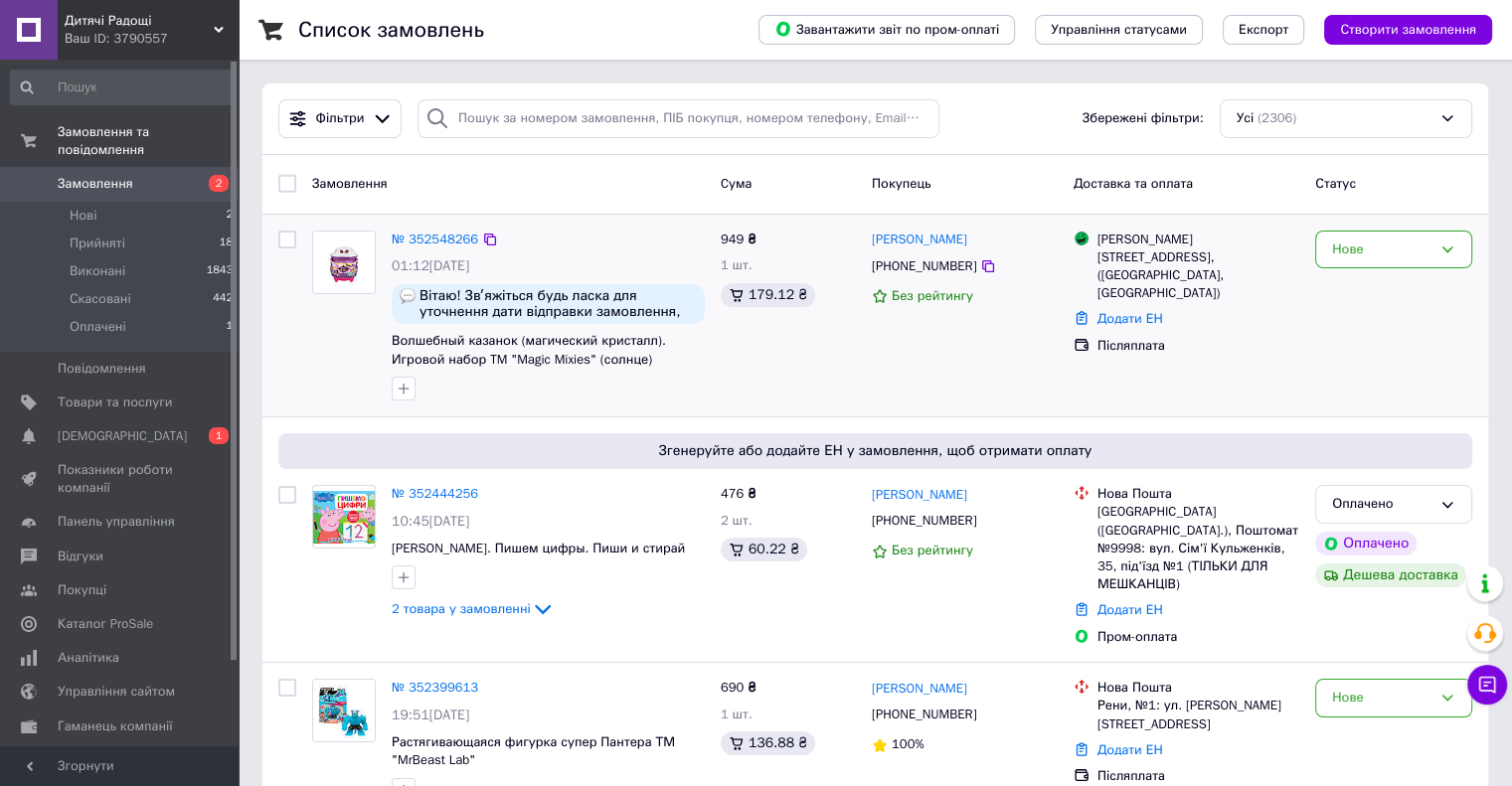 click on "[PERSON_NAME] [PHONE_NUMBER] Без рейтингу" at bounding box center [964, 316] 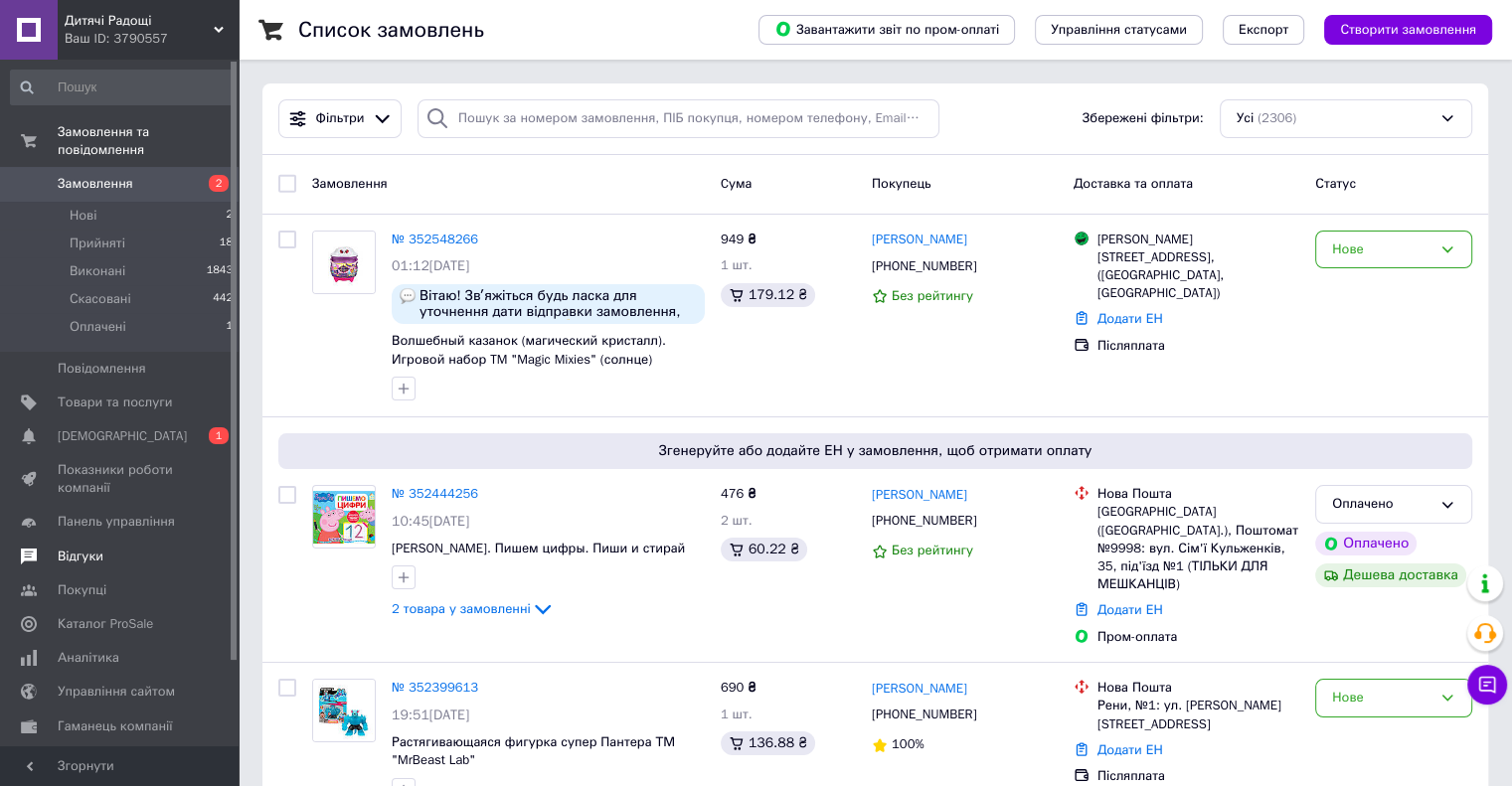 click on "Відгуки" at bounding box center (81, 556) 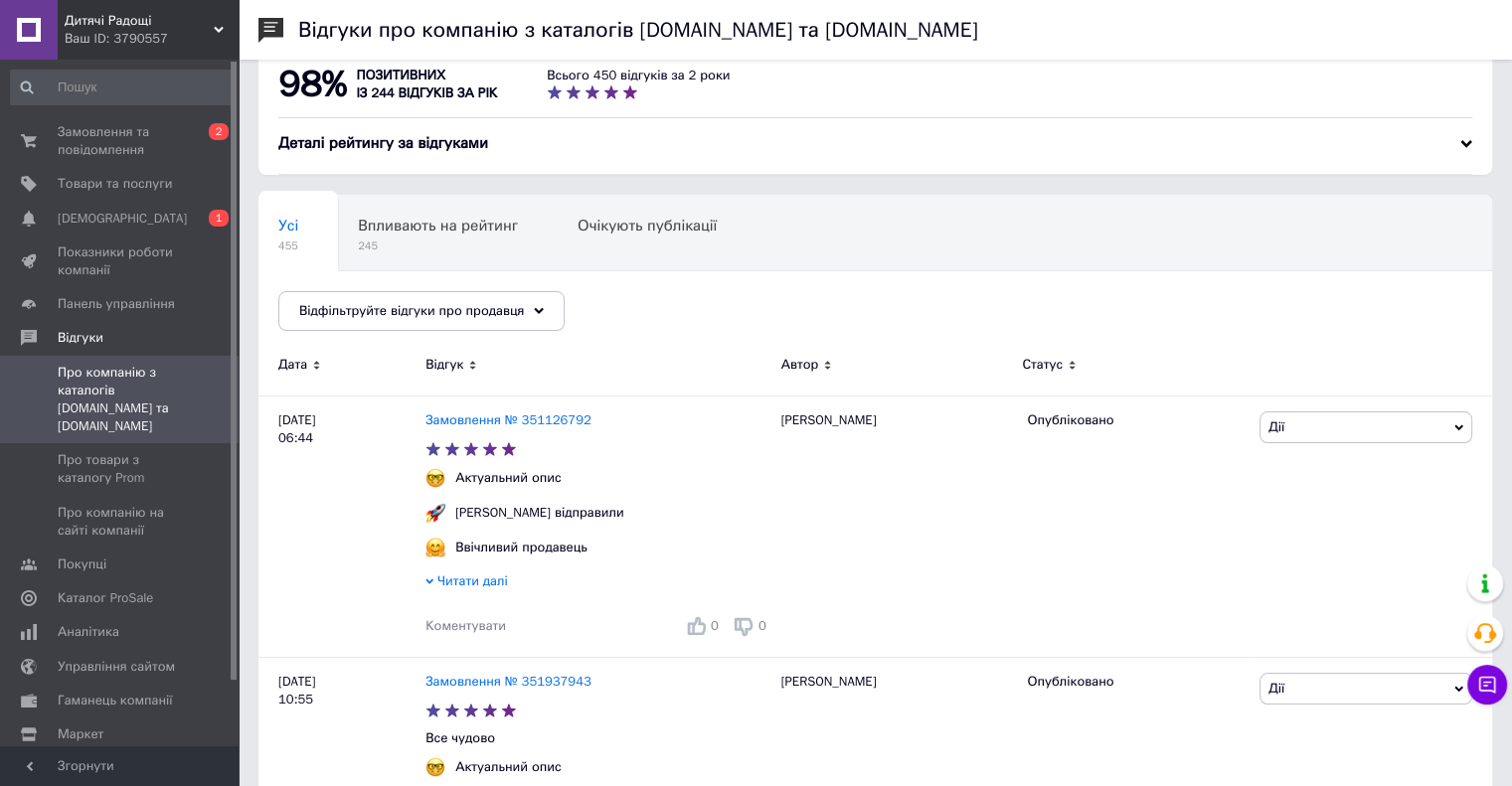scroll, scrollTop: 0, scrollLeft: 0, axis: both 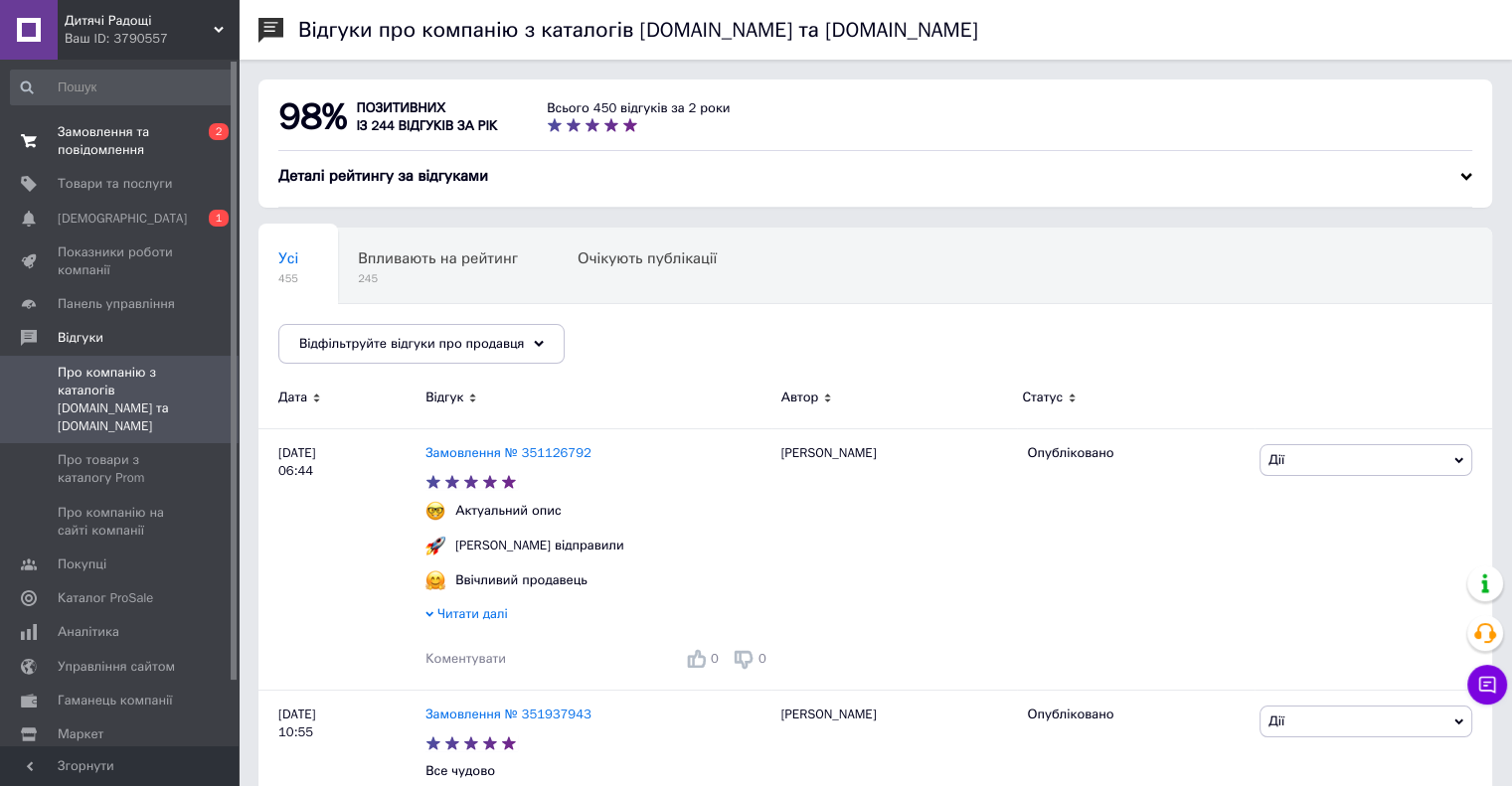 click on "Замовлення та повідомлення" at bounding box center (120, 141) 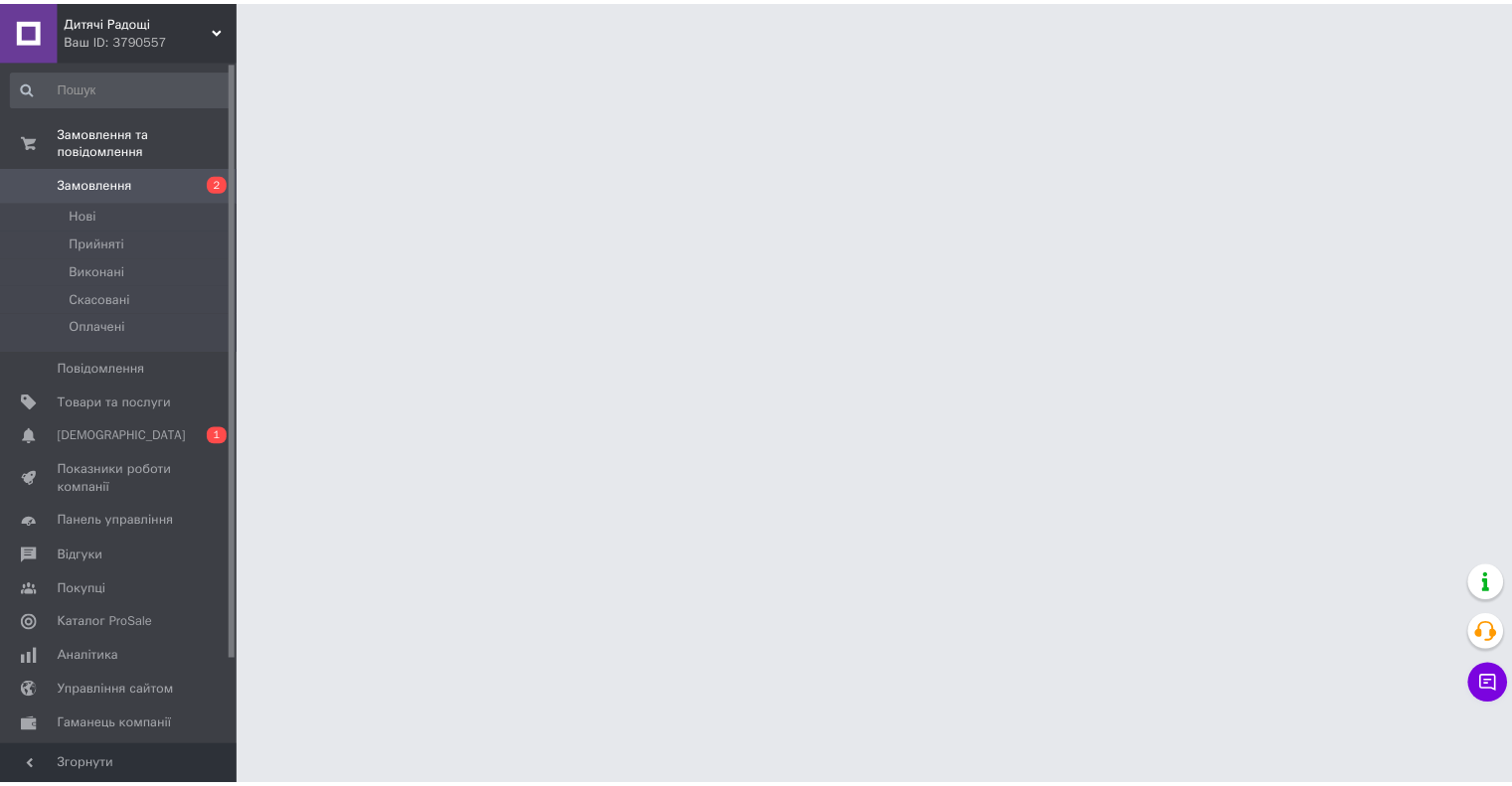 scroll, scrollTop: 0, scrollLeft: 0, axis: both 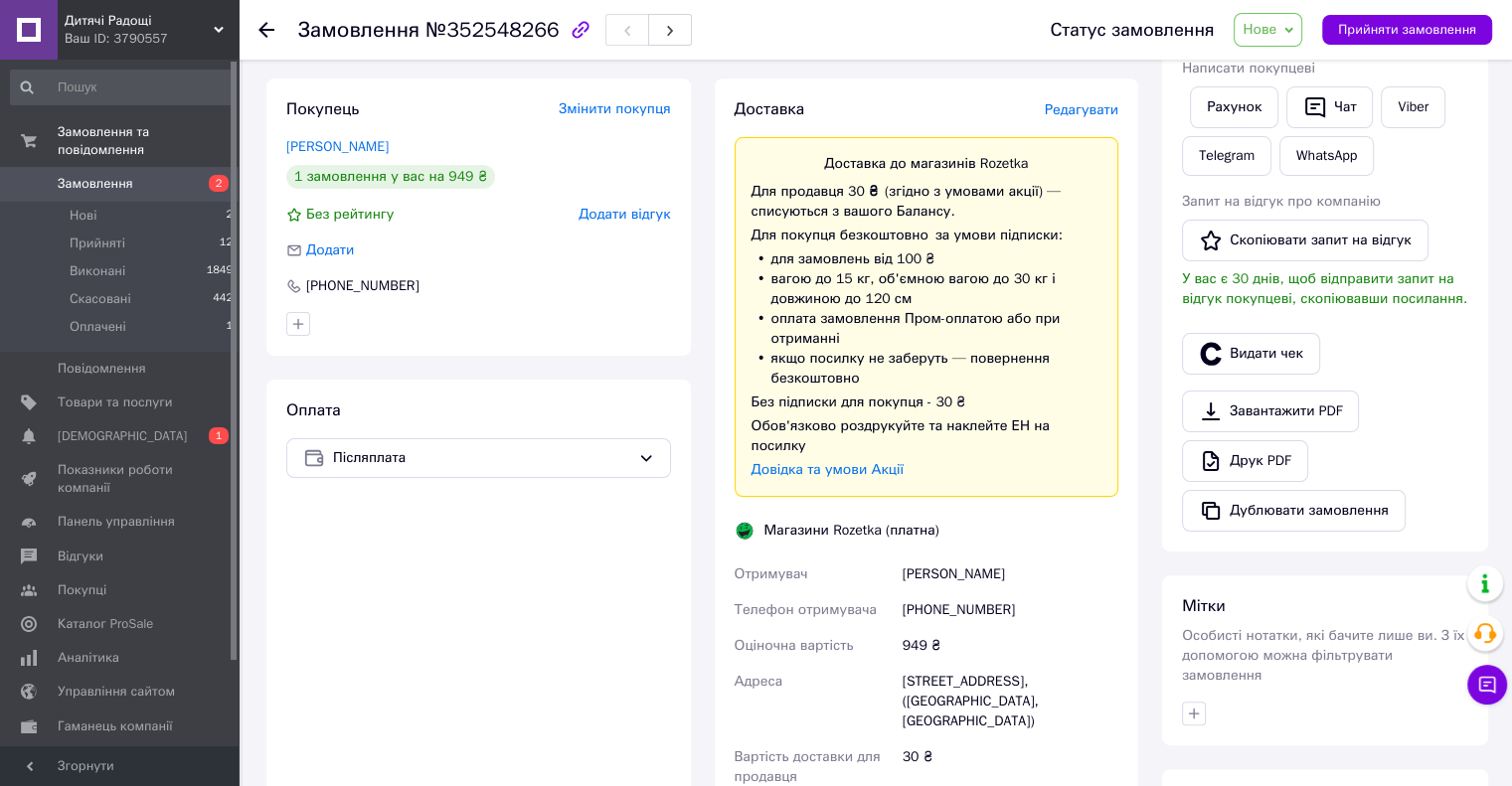 click on "Редагувати" at bounding box center [1082, 110] 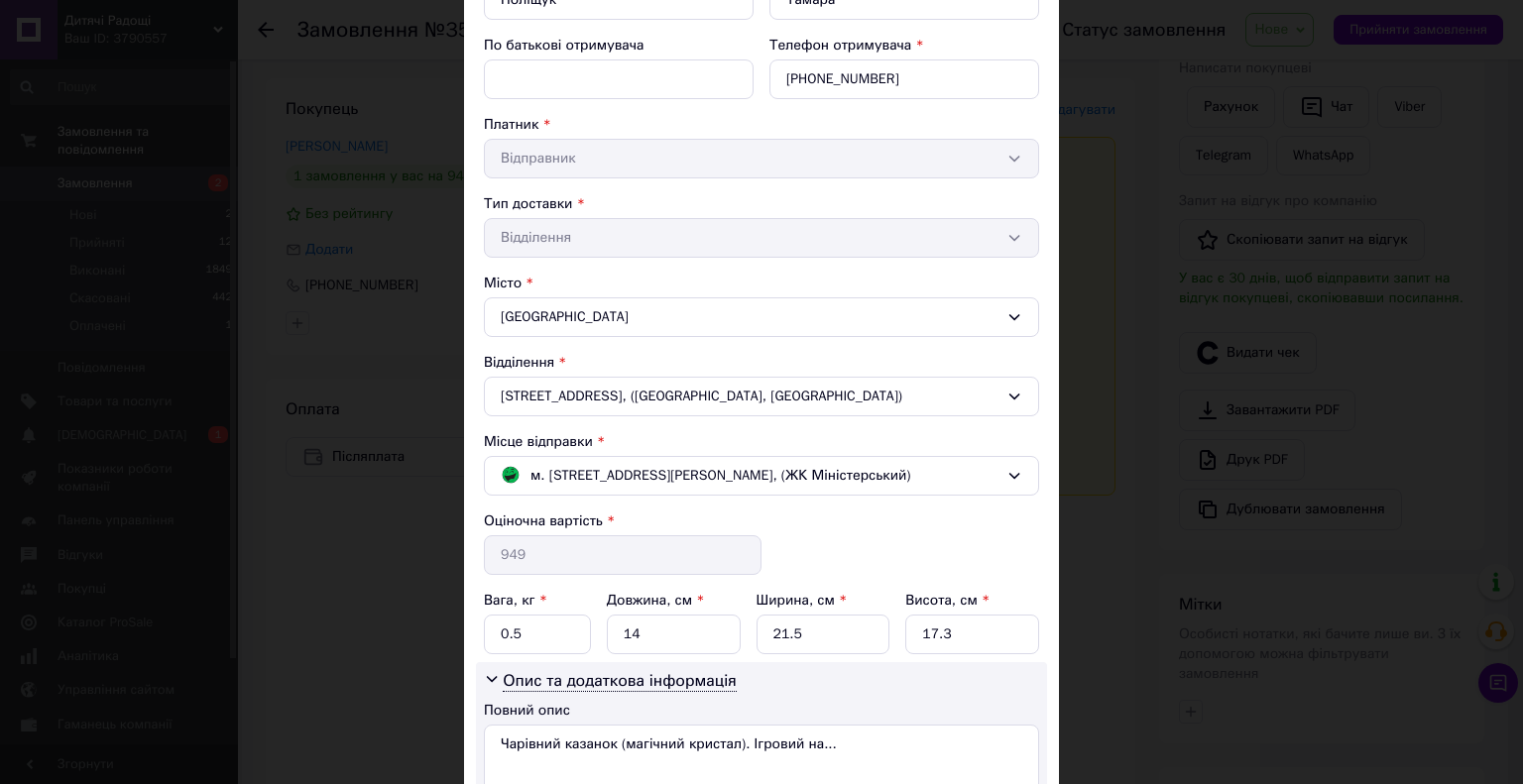 scroll, scrollTop: 297, scrollLeft: 0, axis: vertical 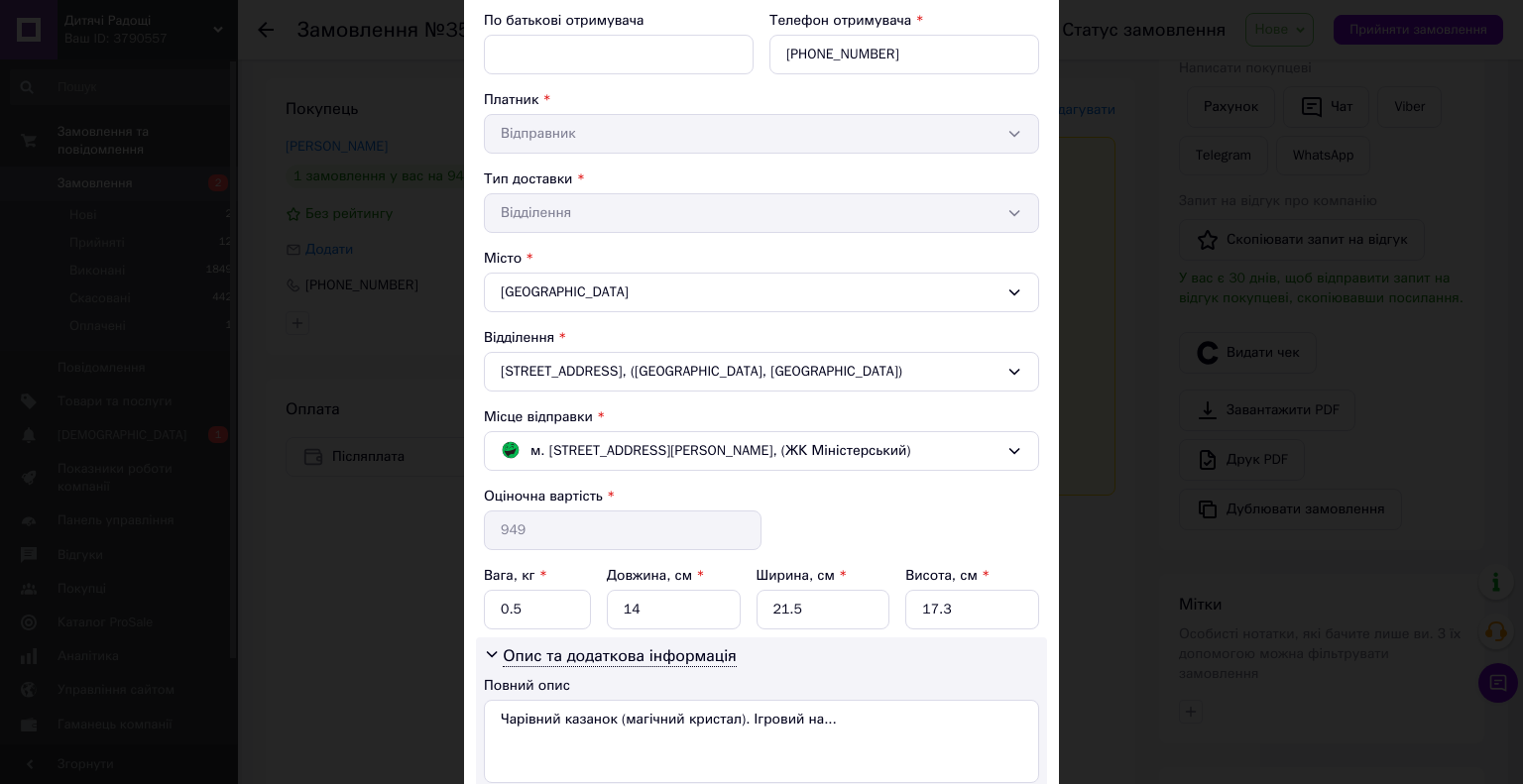 click on "Львівська вул., 1А, (ЖК Львівський, Петропавлівська Борщагівка)" at bounding box center (762, 372) 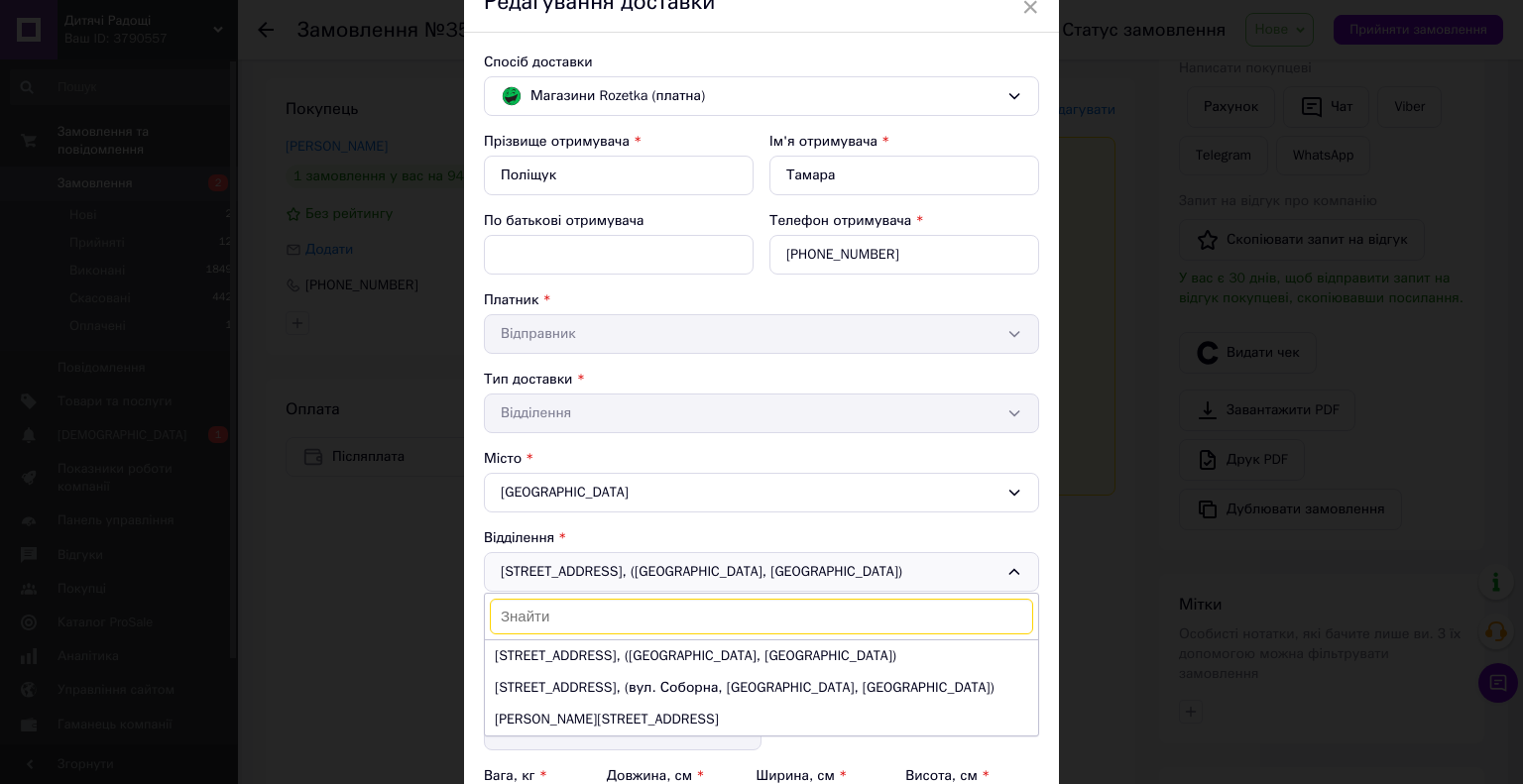 scroll, scrollTop: 0, scrollLeft: 0, axis: both 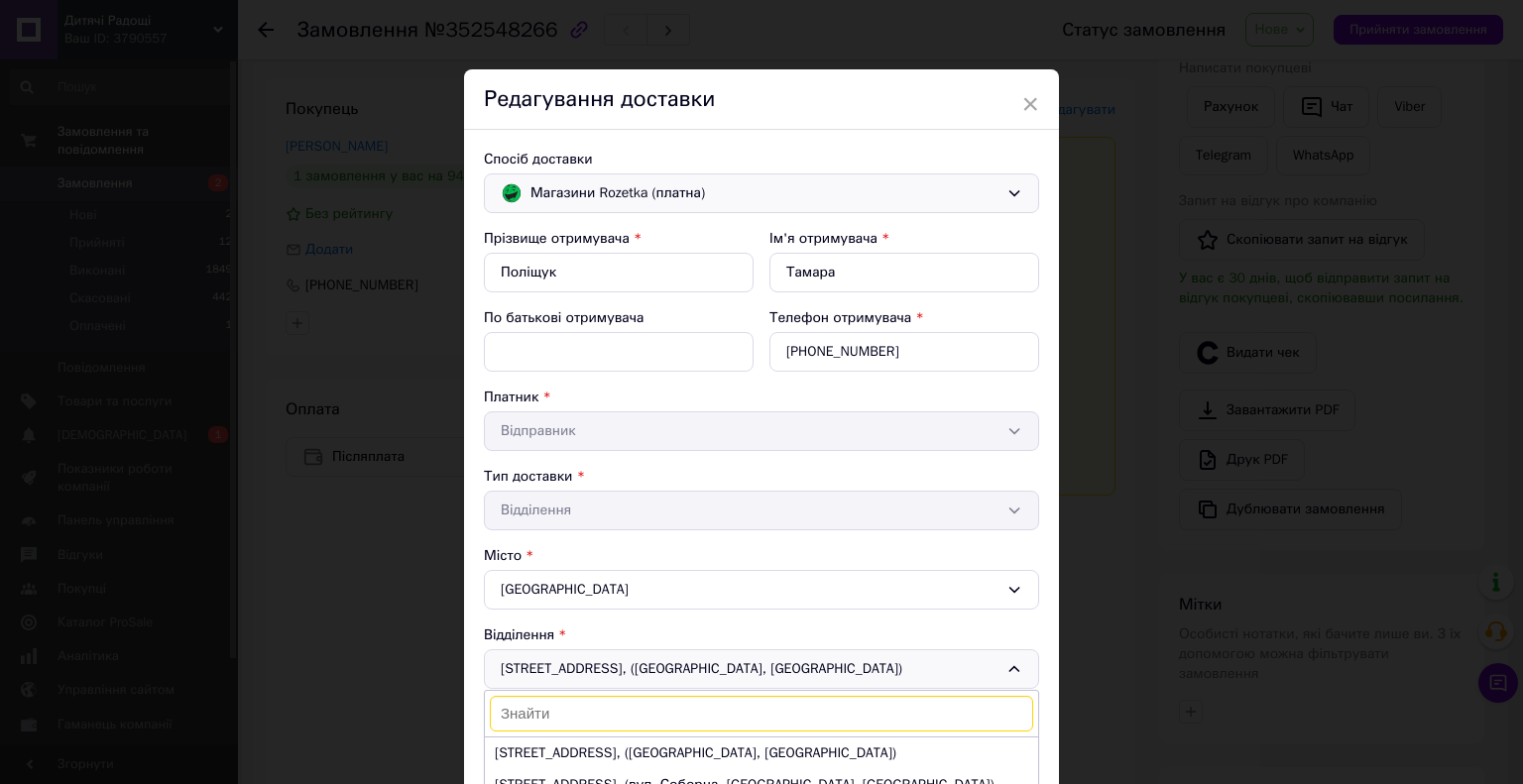 click on "Магазини Rozetka (платна)" at bounding box center [764, 193] 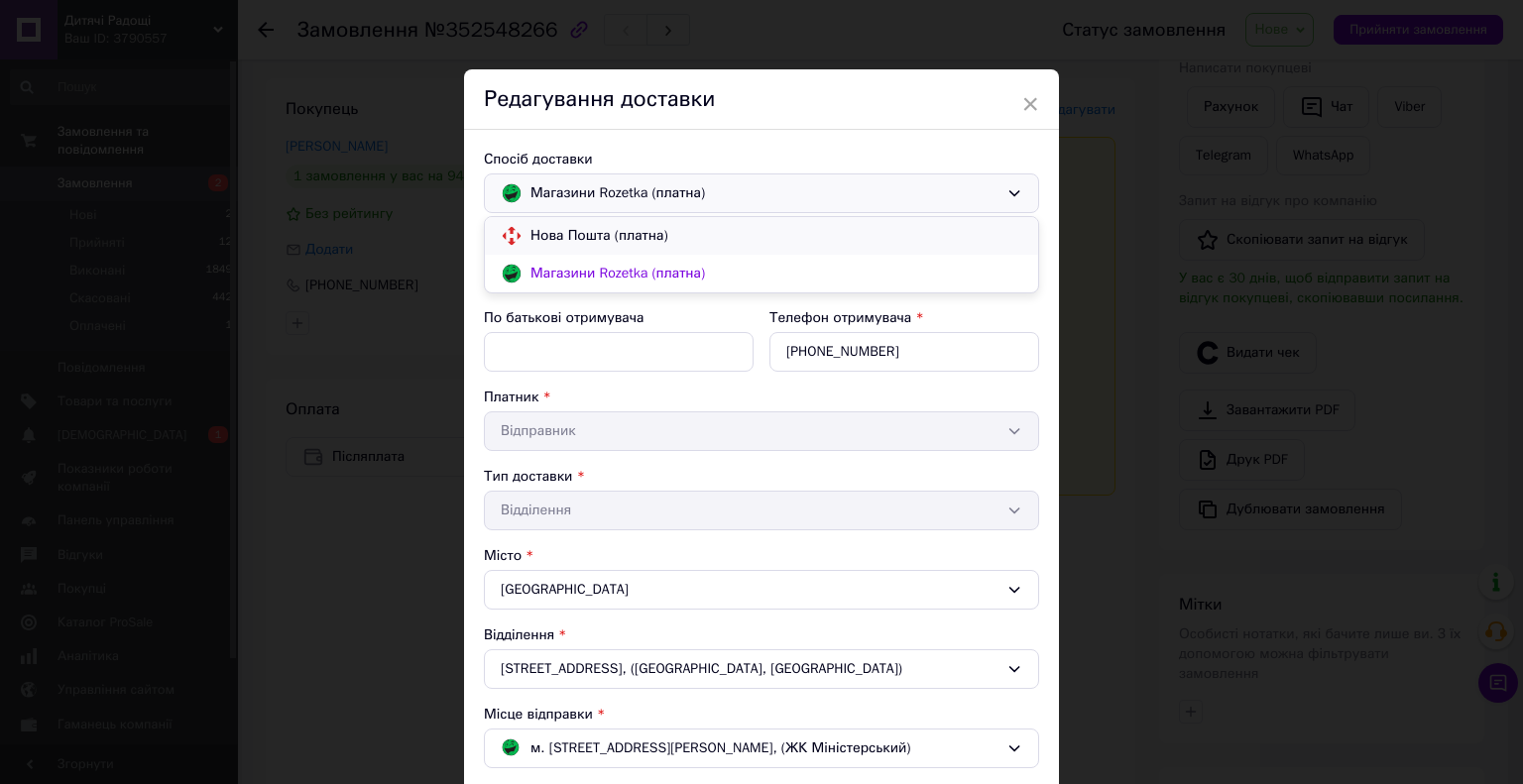 click on "Нова Пошта (платна)" at bounding box center [776, 236] 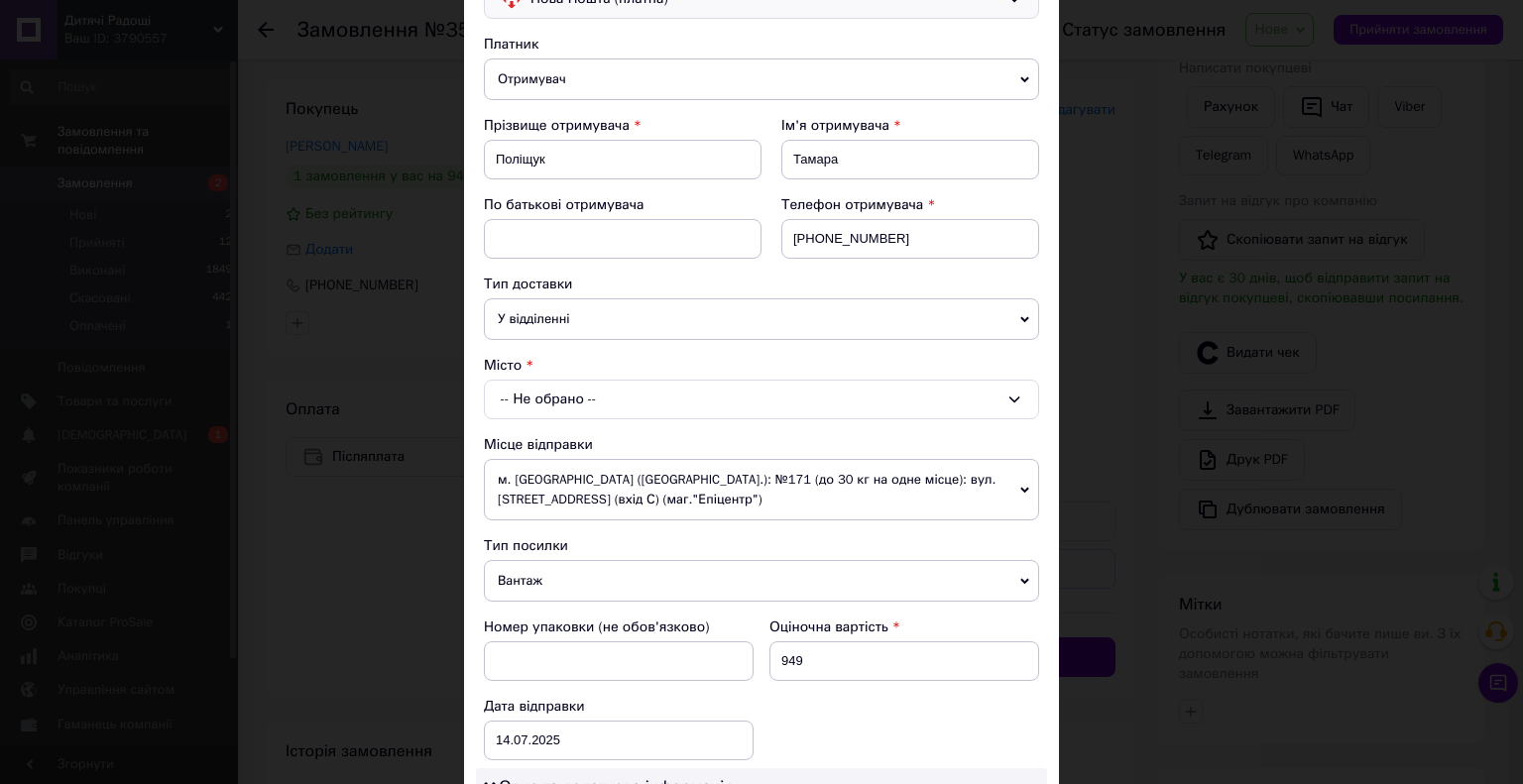 scroll, scrollTop: 198, scrollLeft: 0, axis: vertical 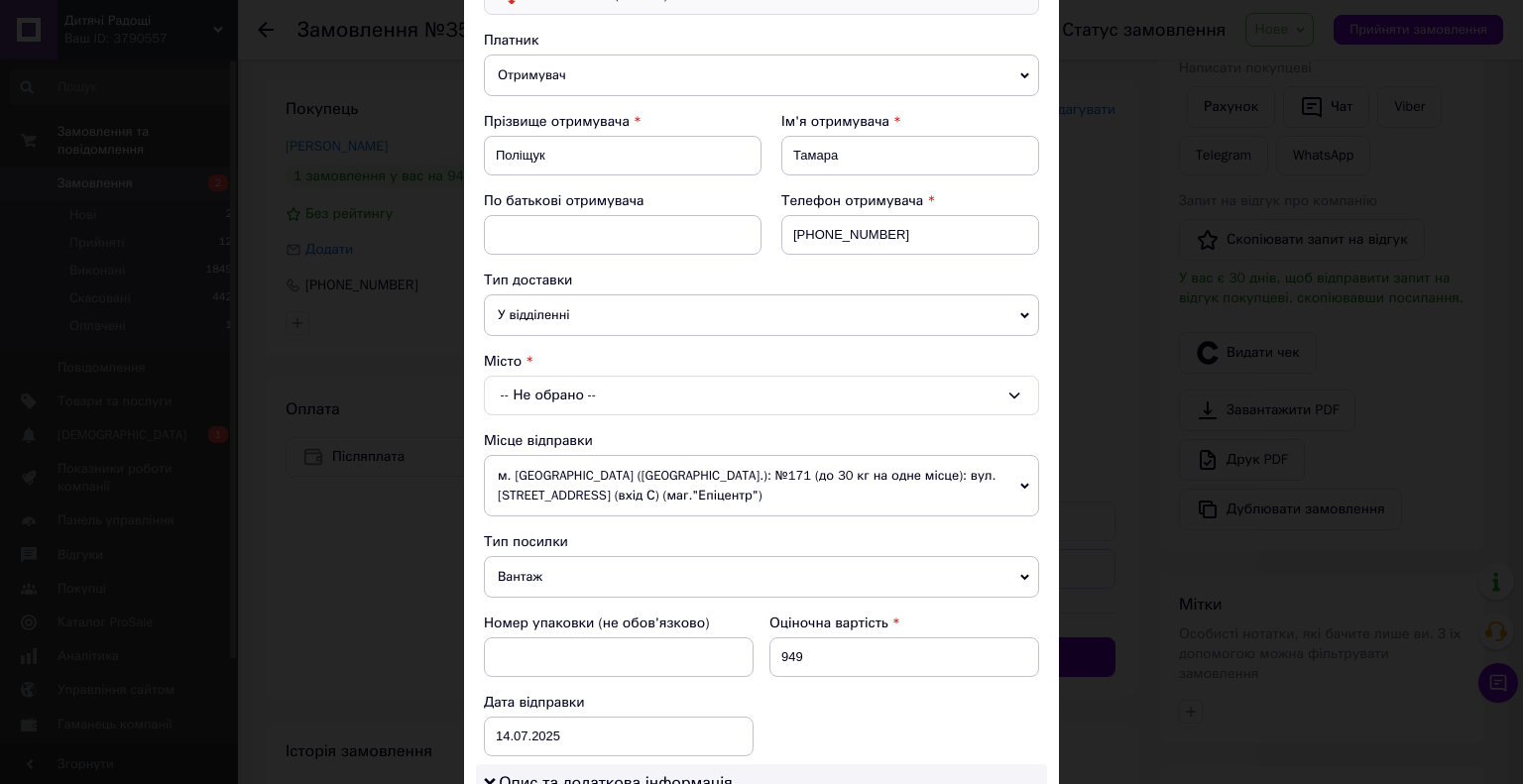 click on "-- Не обрано --" at bounding box center (762, 395) 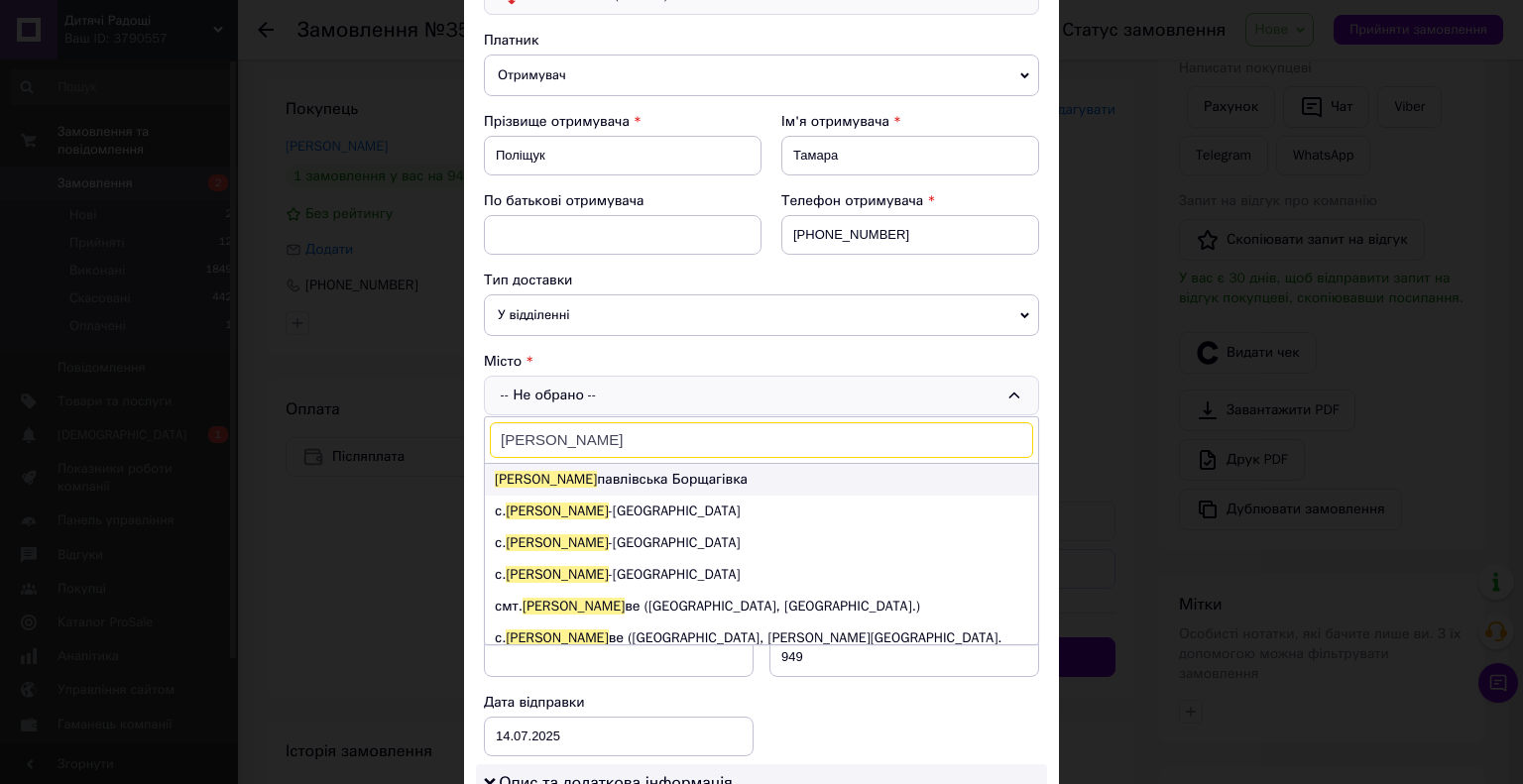 type on "петро" 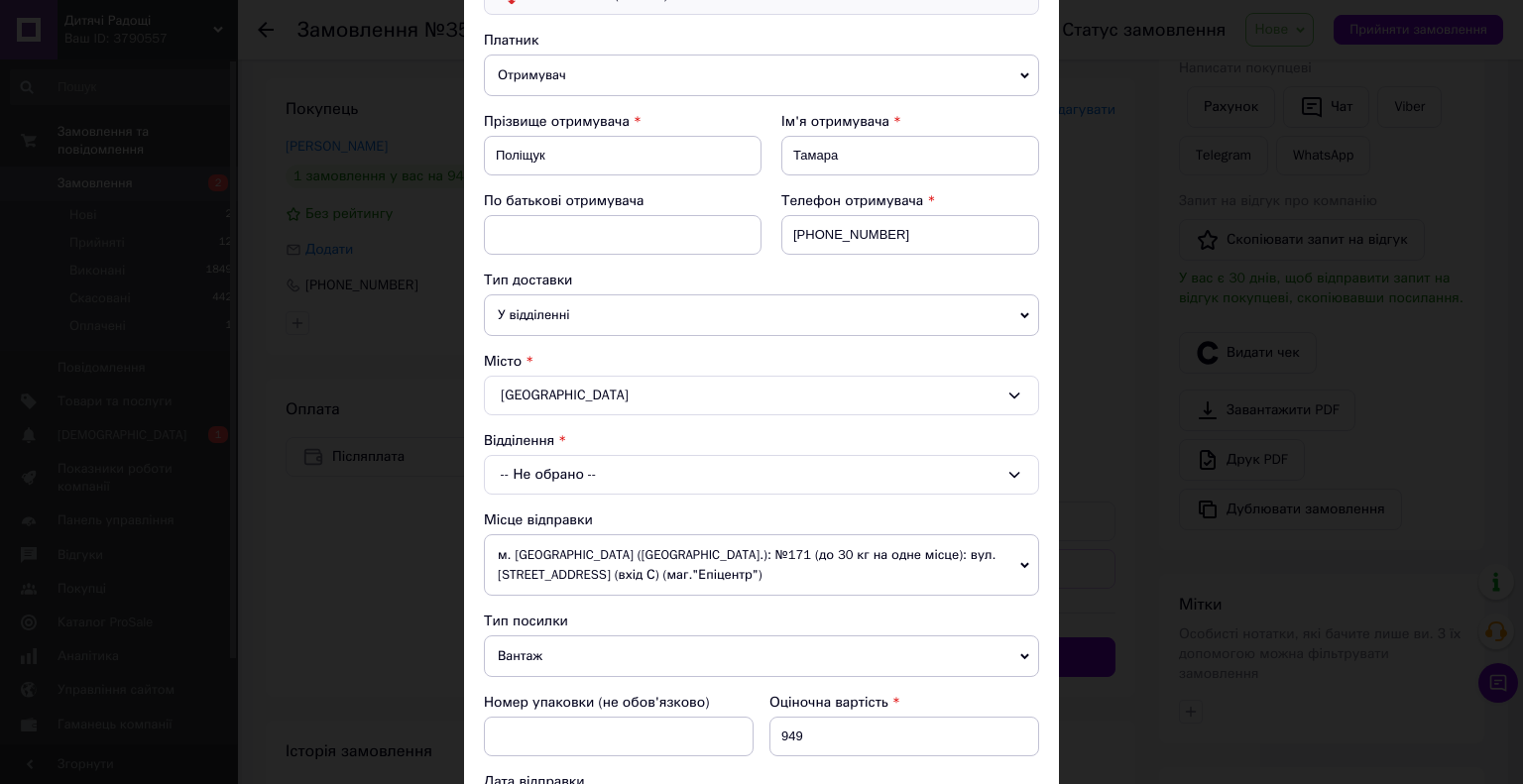 click on "-- Не обрано --" at bounding box center (762, 475) 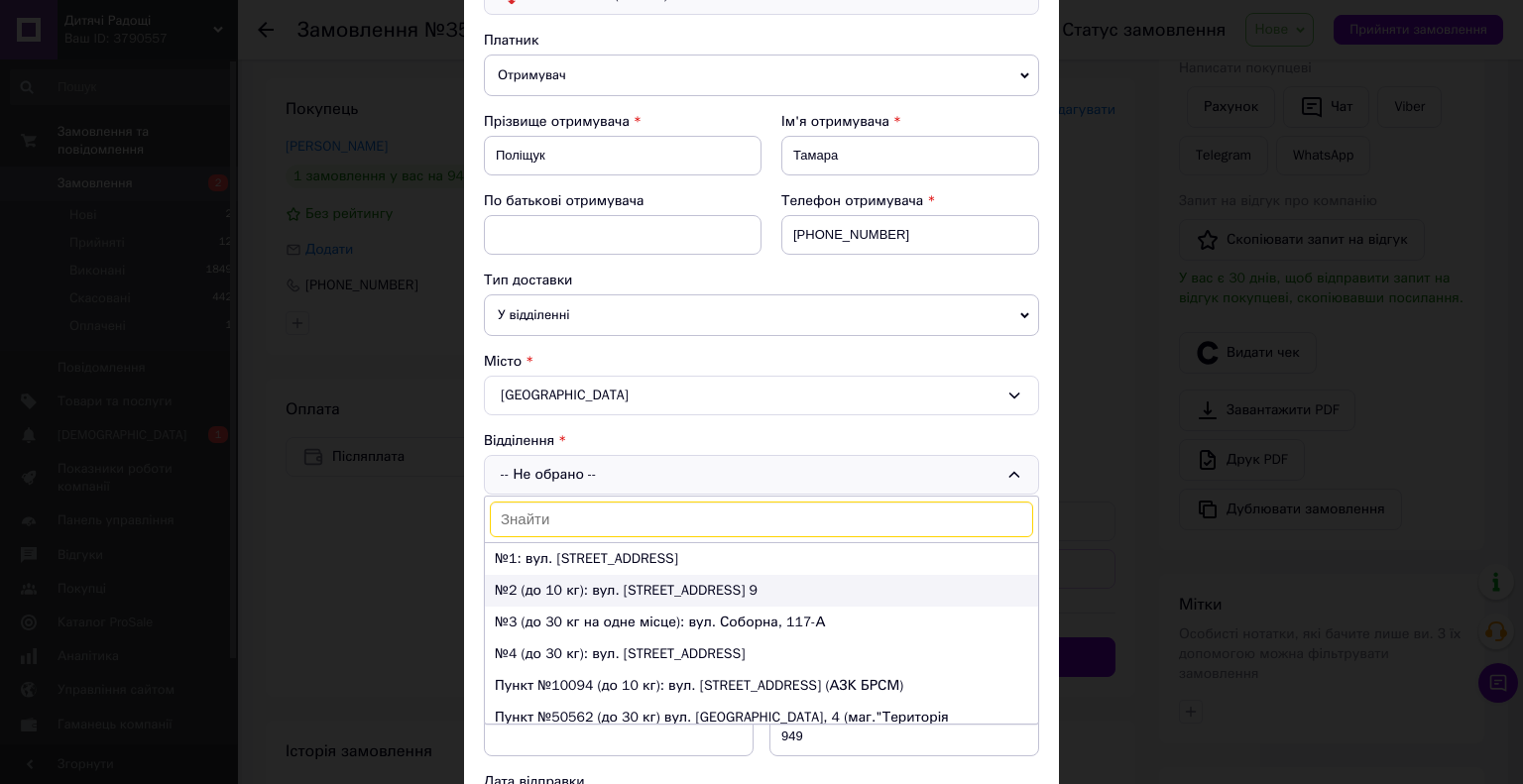 click on "№2 (до 10 кг): вул. Львівська, 1а, корп. 6, прим. 9" at bounding box center [762, 591] 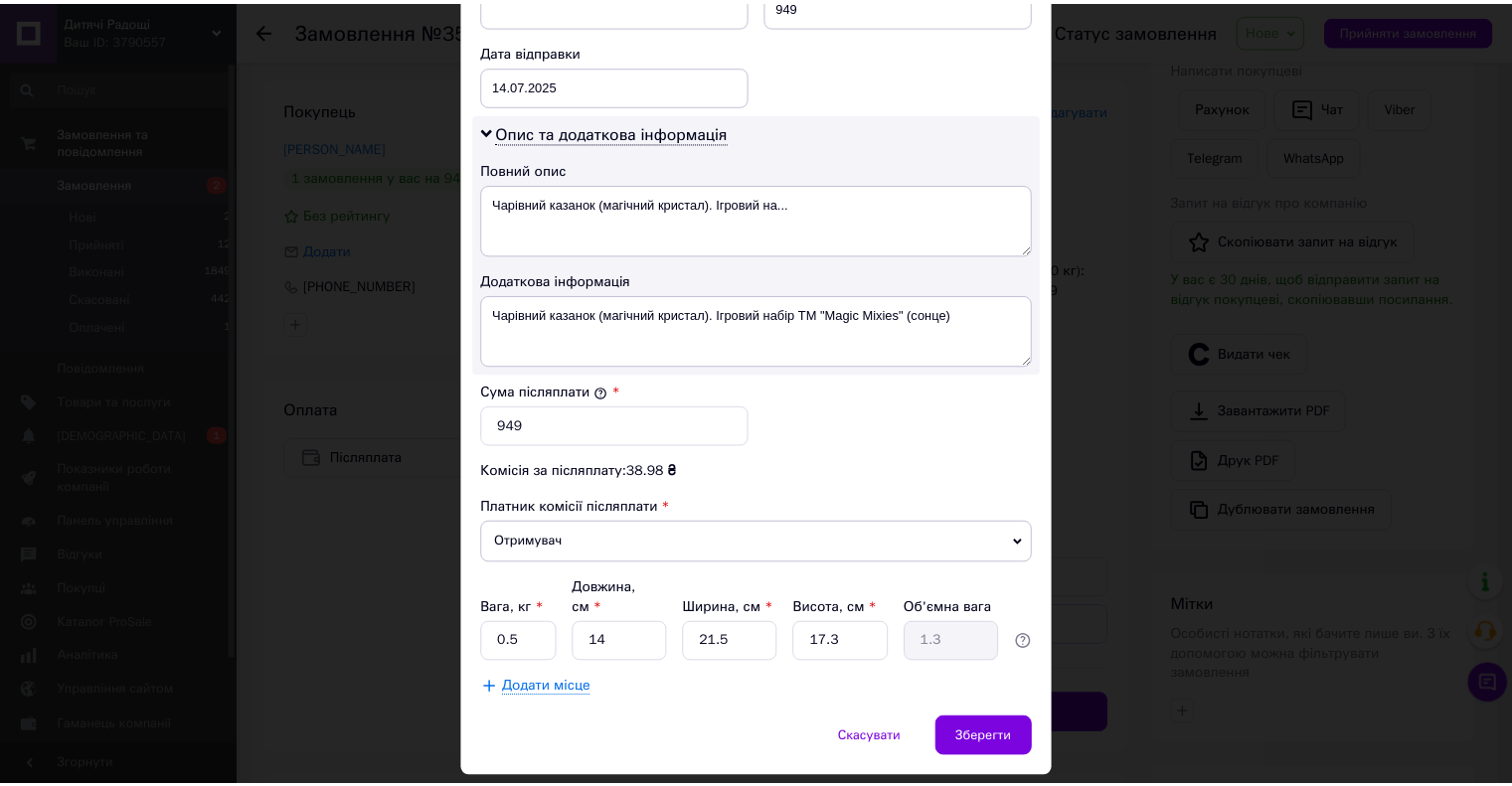 scroll, scrollTop: 966, scrollLeft: 0, axis: vertical 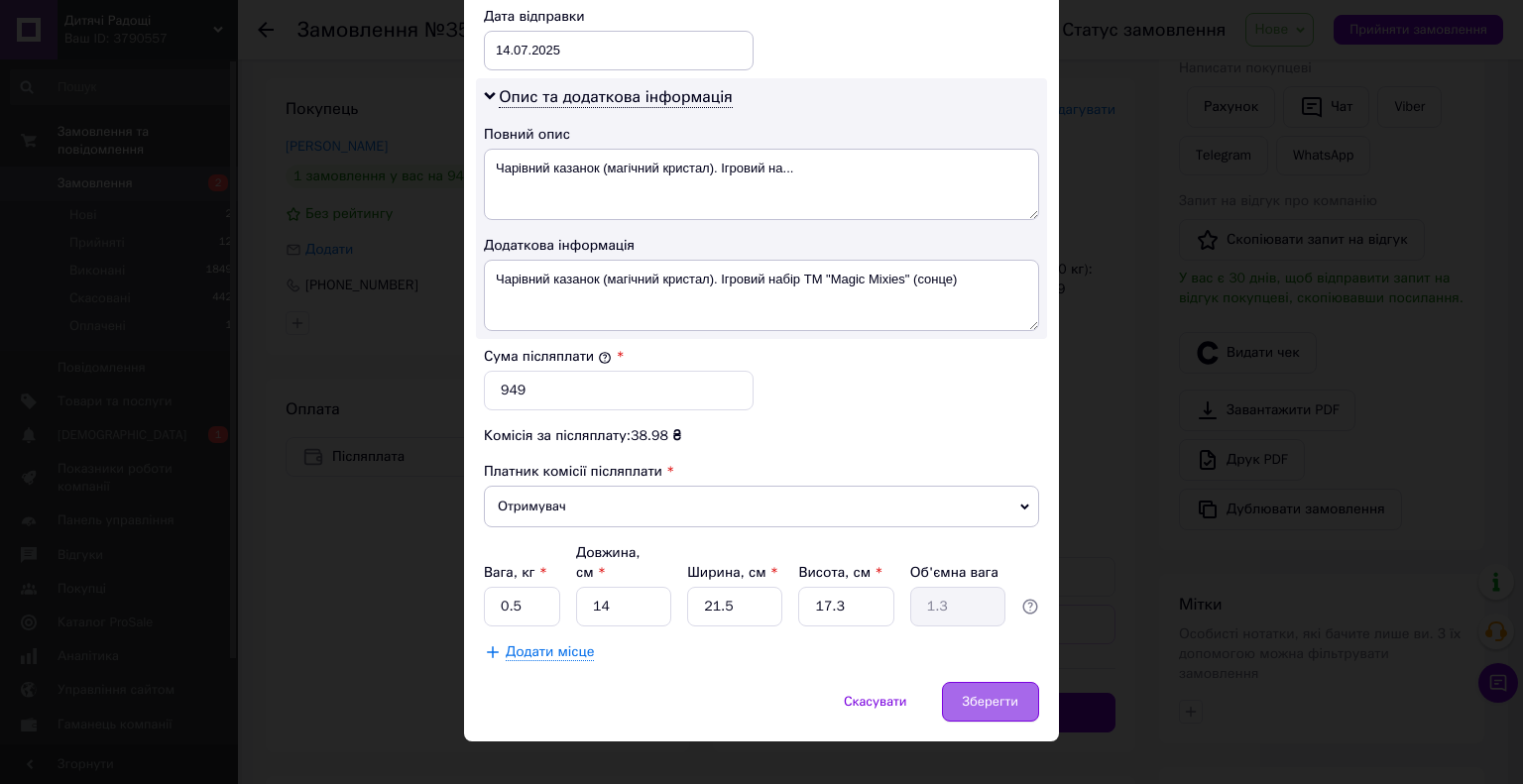 click on "Зберегти" at bounding box center (991, 702) 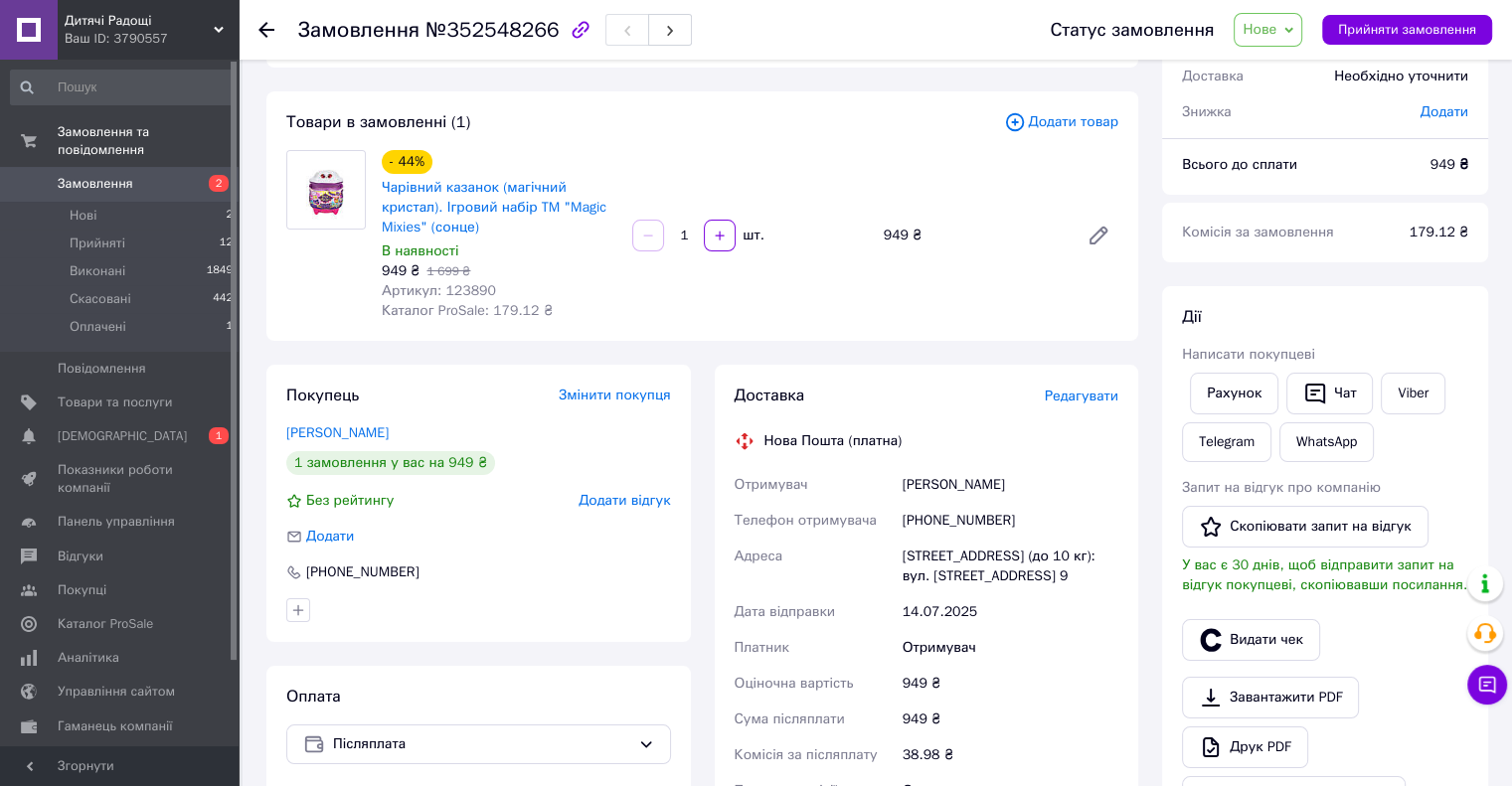 scroll, scrollTop: 99, scrollLeft: 0, axis: vertical 